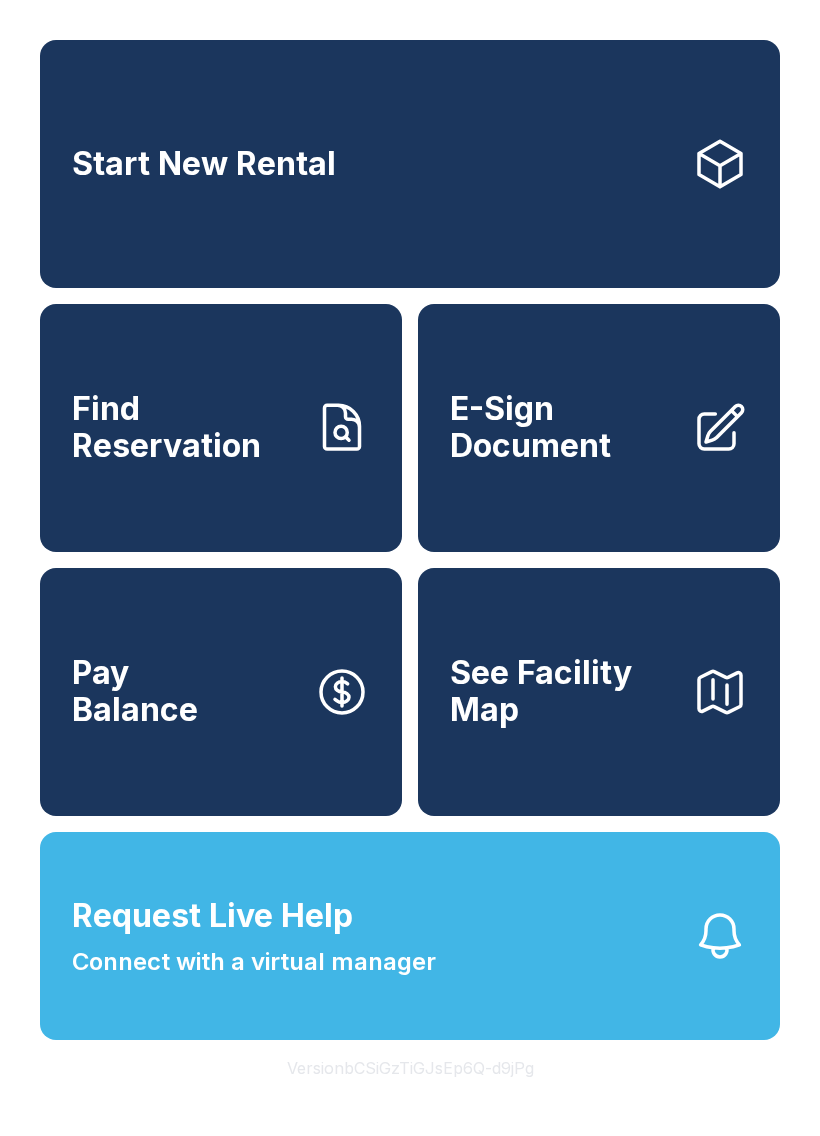 scroll, scrollTop: 0, scrollLeft: 0, axis: both 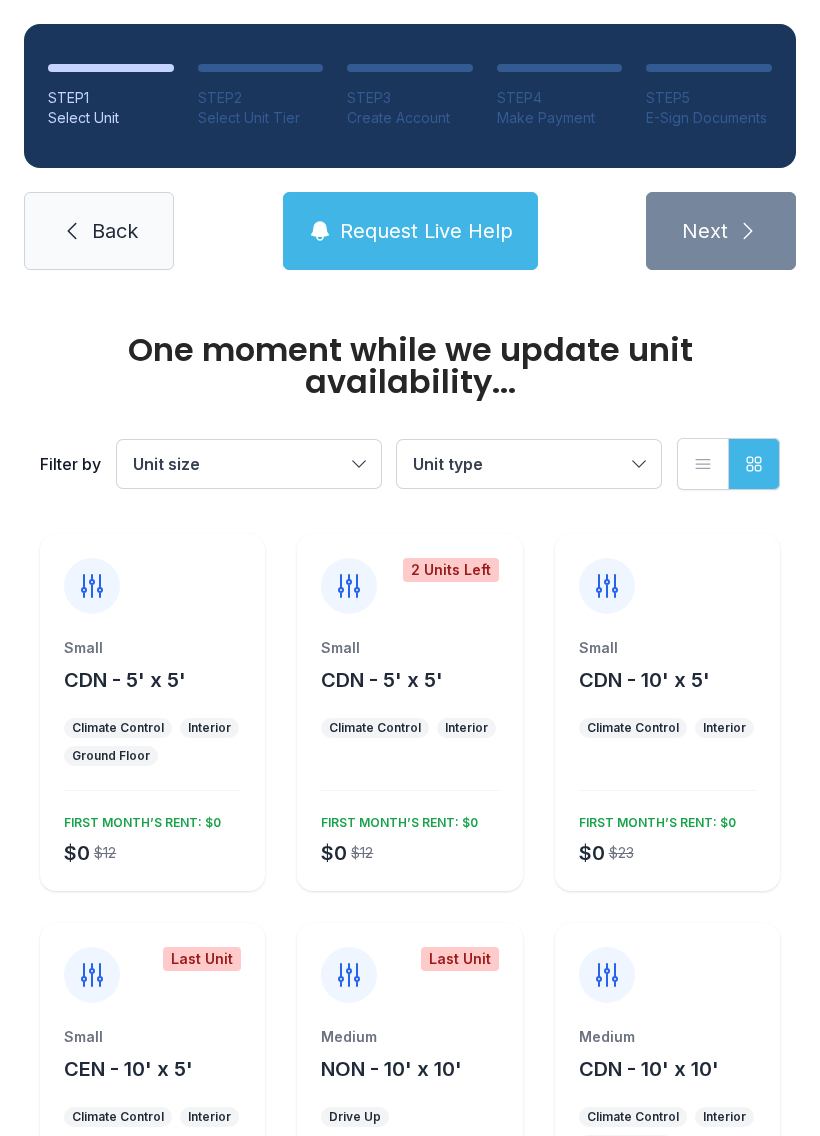 click on "Unit size" at bounding box center (239, 464) 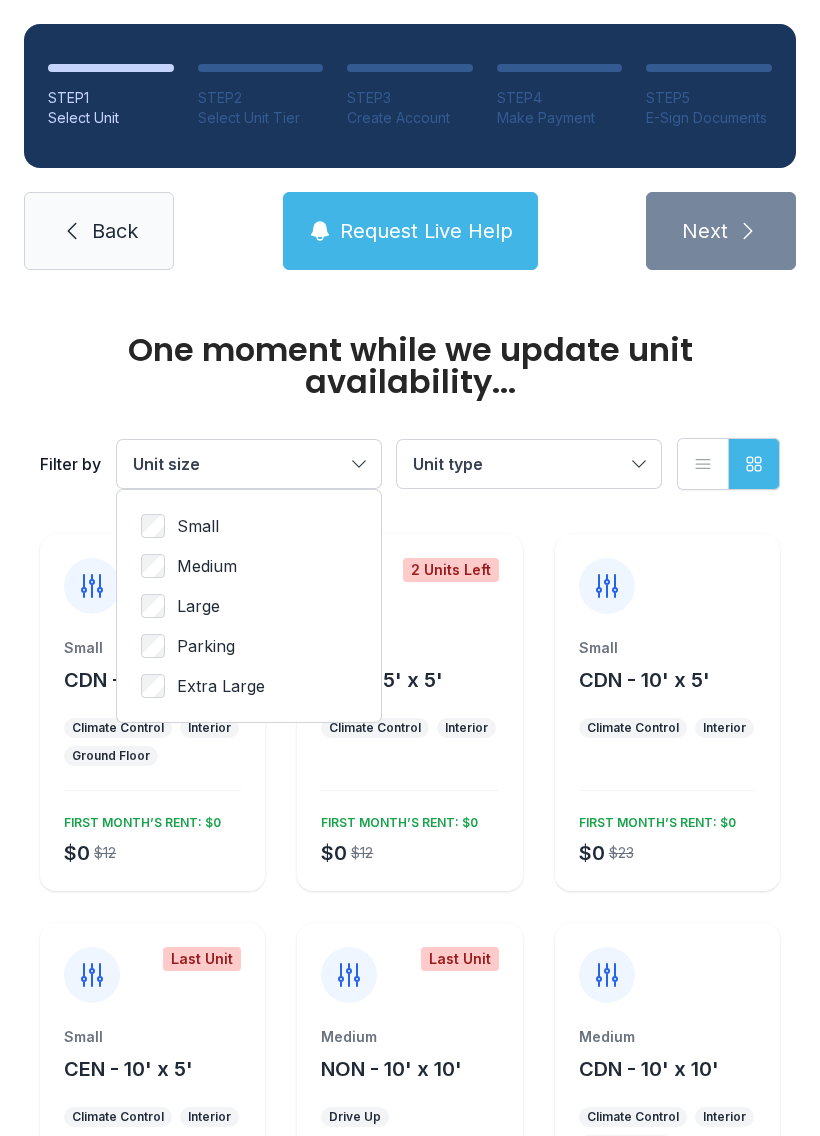 click on "Large" at bounding box center [198, 526] 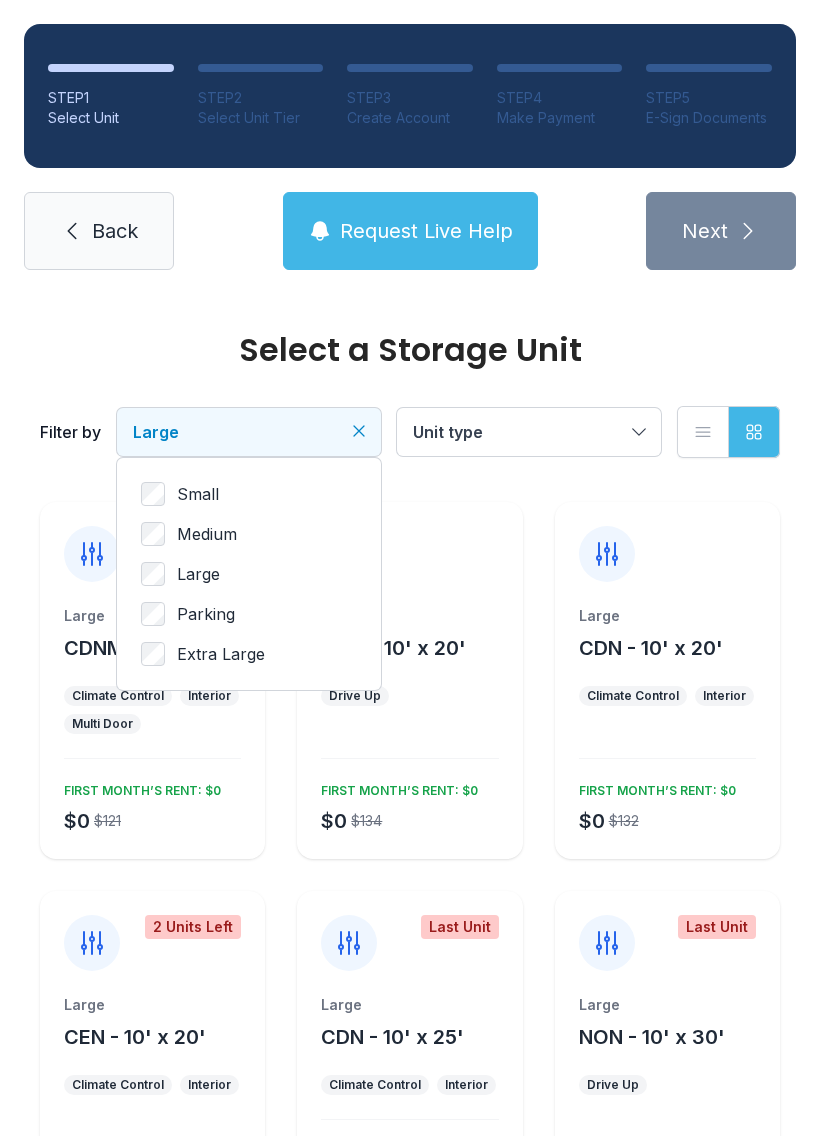 click at bounding box center (359, 431) 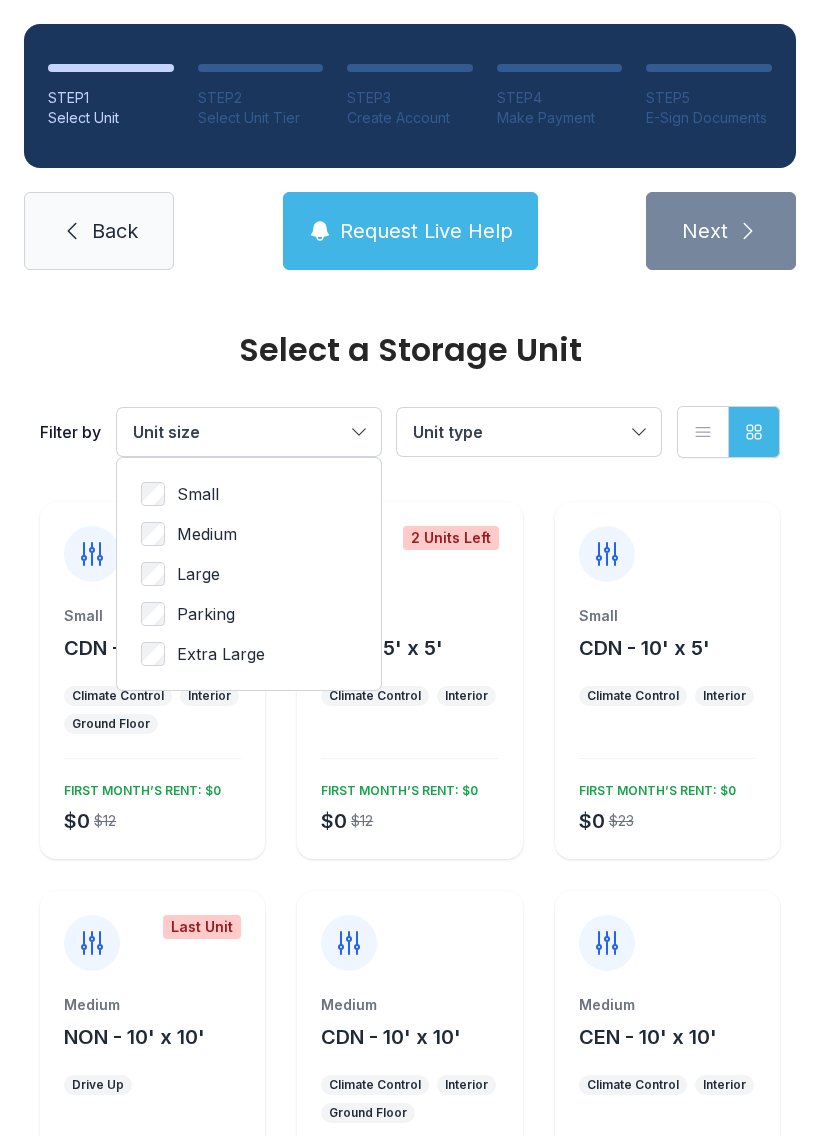 click on "Parking" at bounding box center [198, 494] 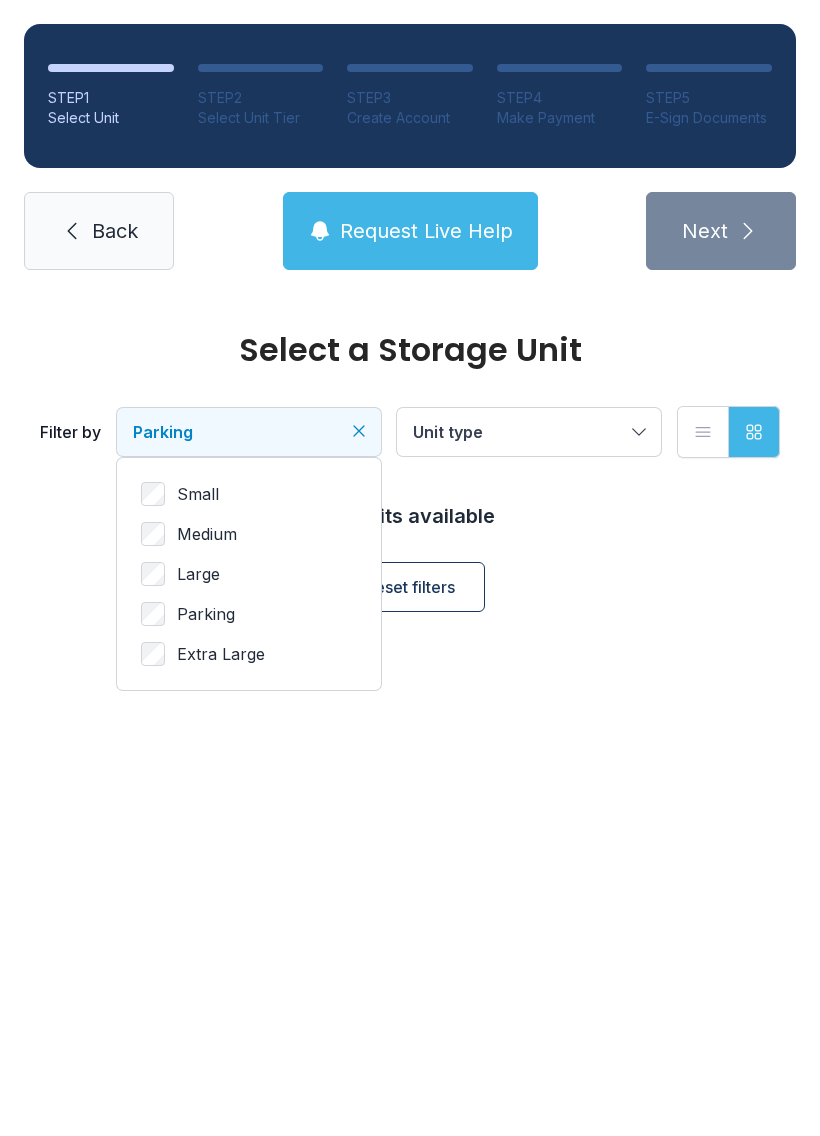 click on "Parking" at bounding box center (198, 494) 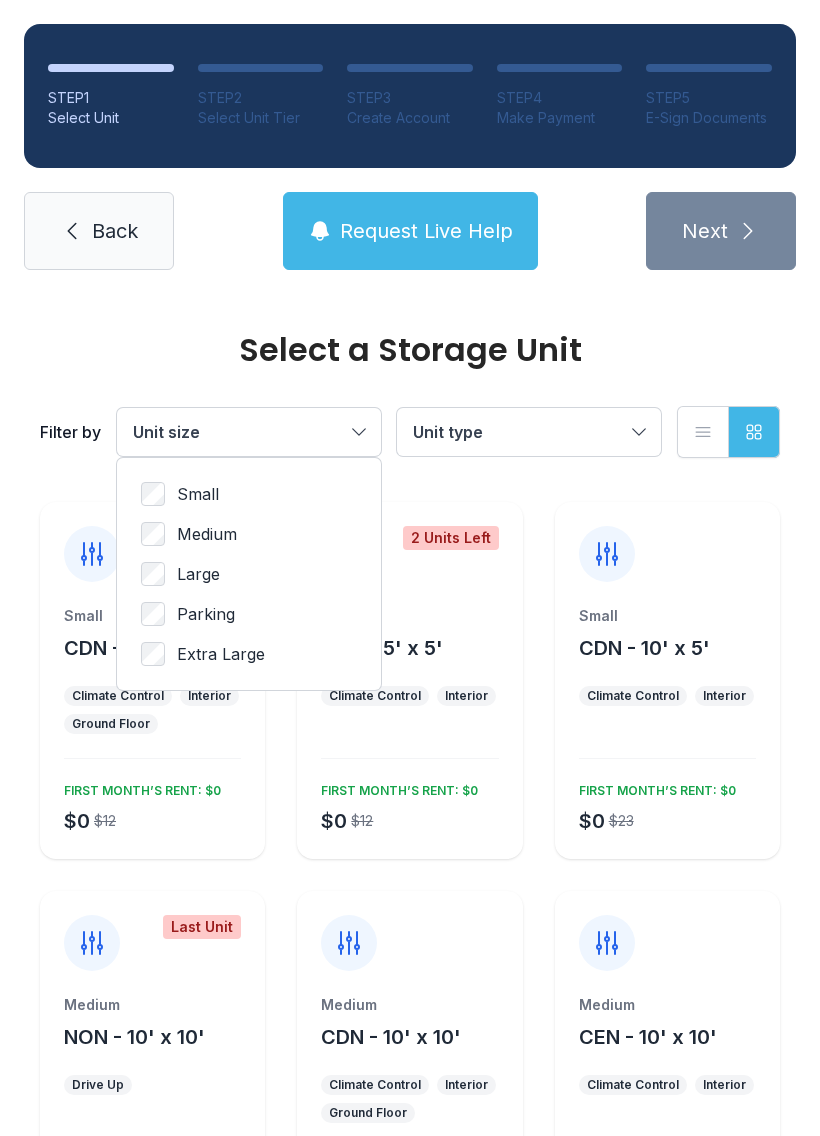 click on "Large" at bounding box center [198, 494] 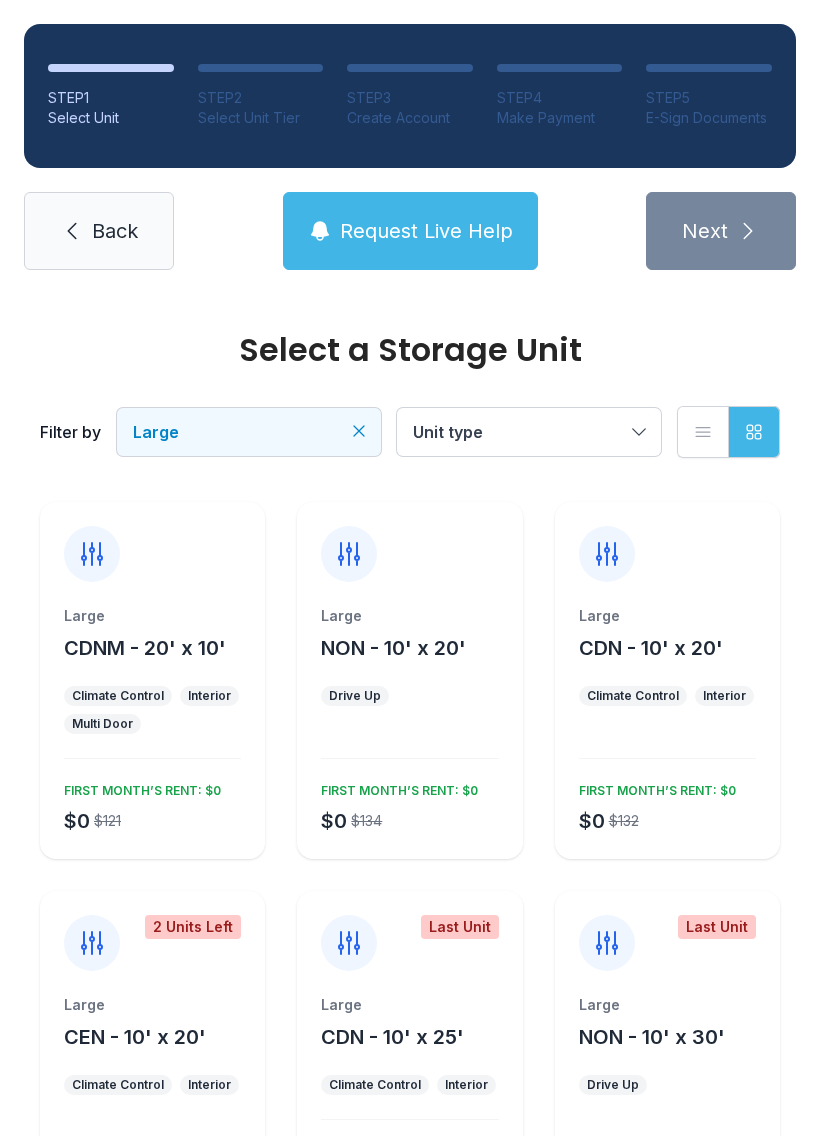 scroll, scrollTop: 0, scrollLeft: 0, axis: both 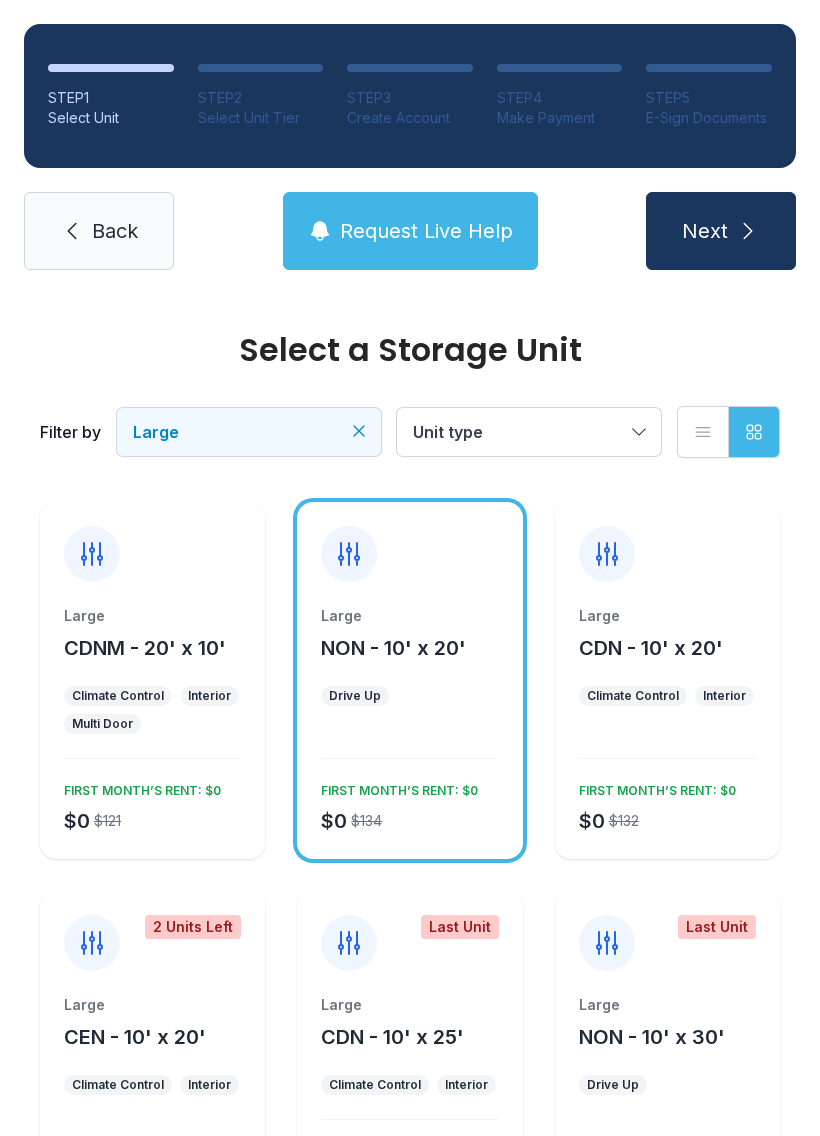 click on "Next" at bounding box center (721, 231) 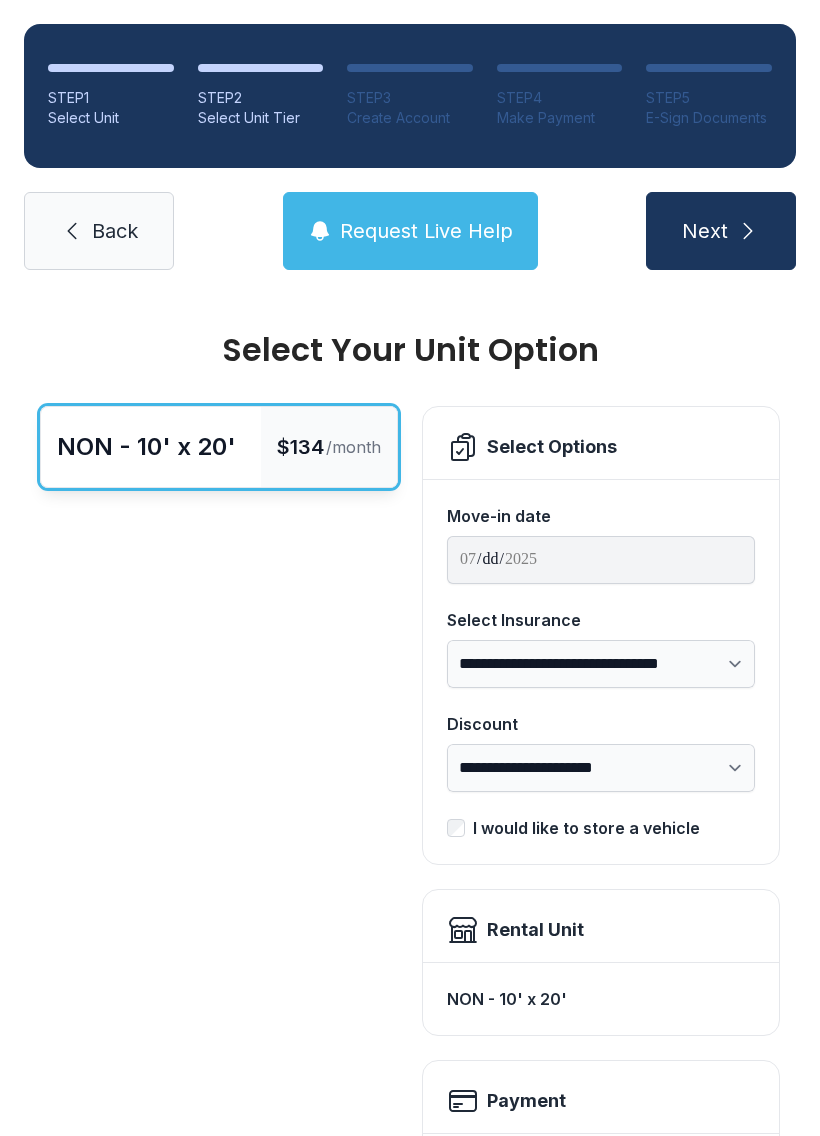 click on "Back" at bounding box center (115, 231) 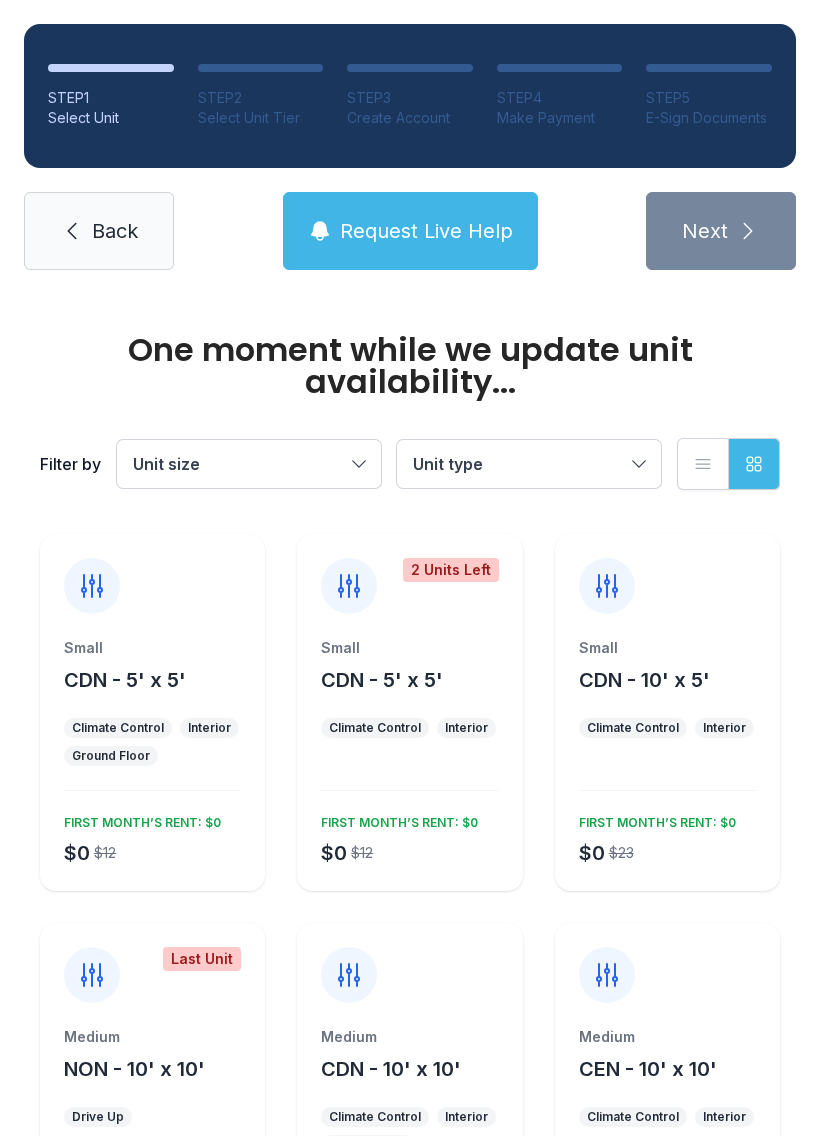 scroll, scrollTop: 0, scrollLeft: 0, axis: both 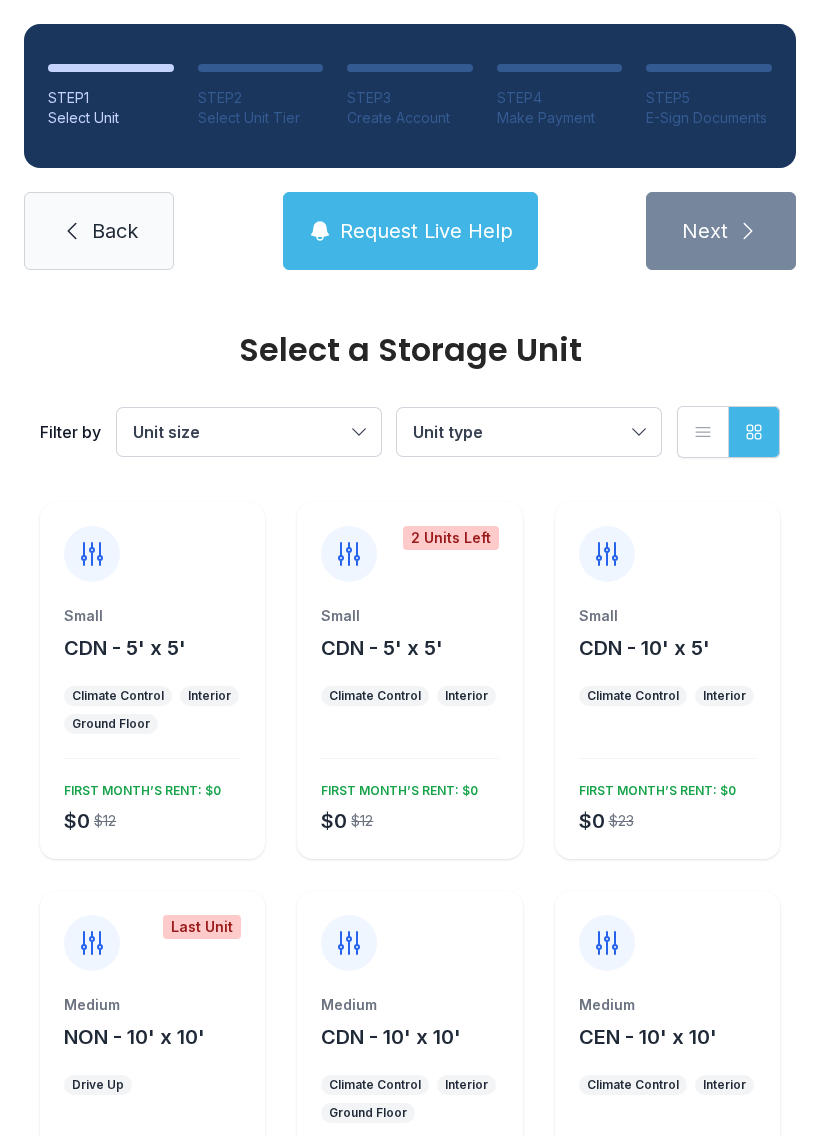 click on "Unit size" at bounding box center (249, 432) 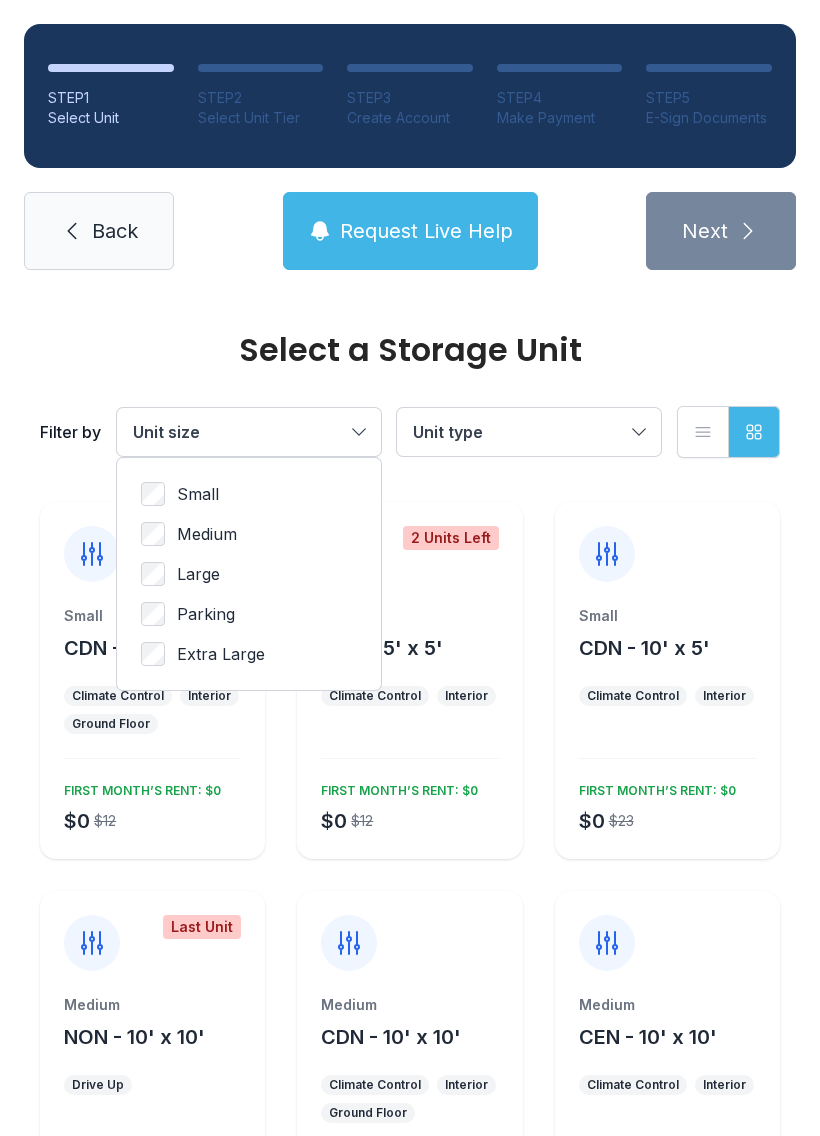 click on "Large" at bounding box center [198, 494] 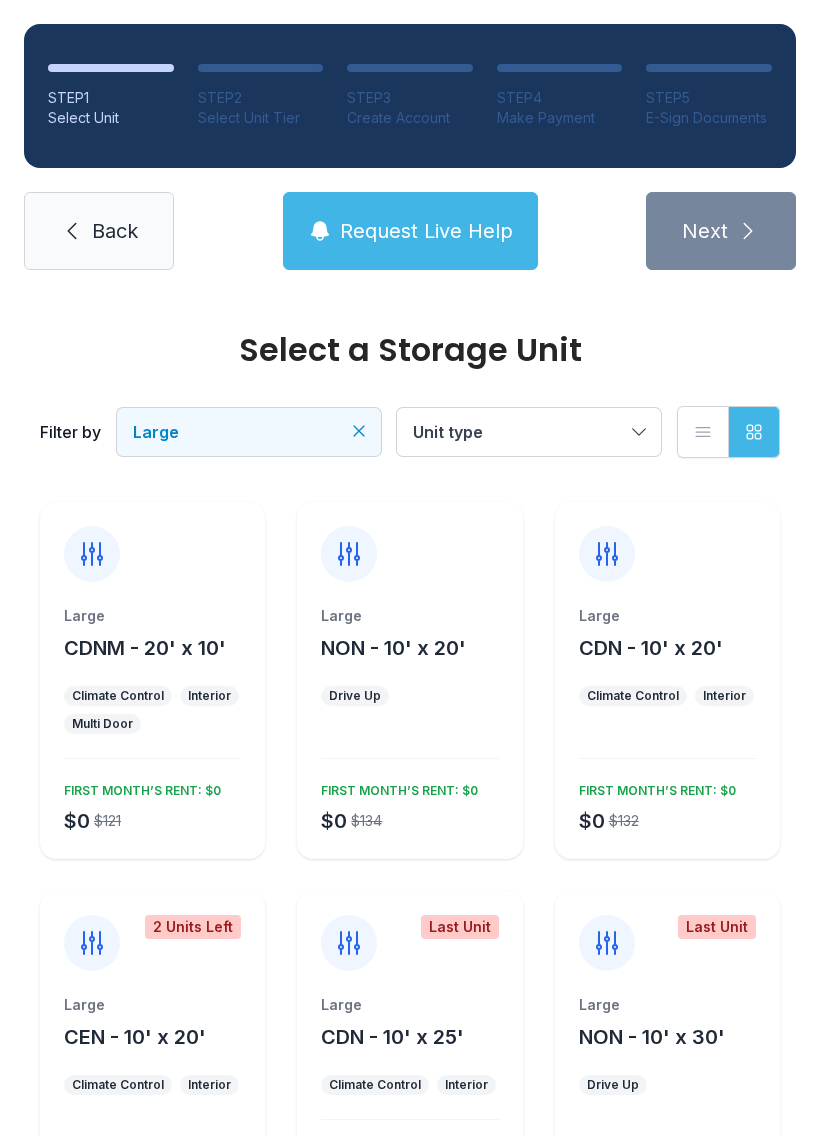 click at bounding box center (152, 542) 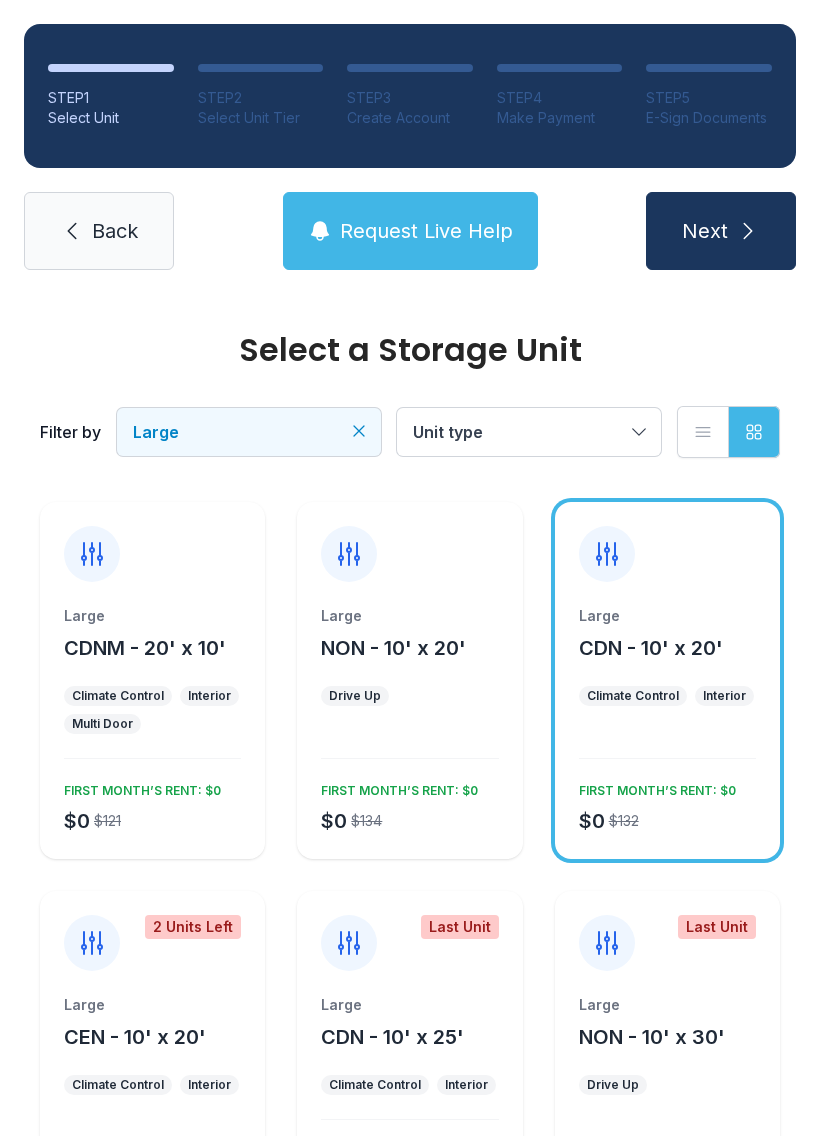 scroll, scrollTop: 0, scrollLeft: 0, axis: both 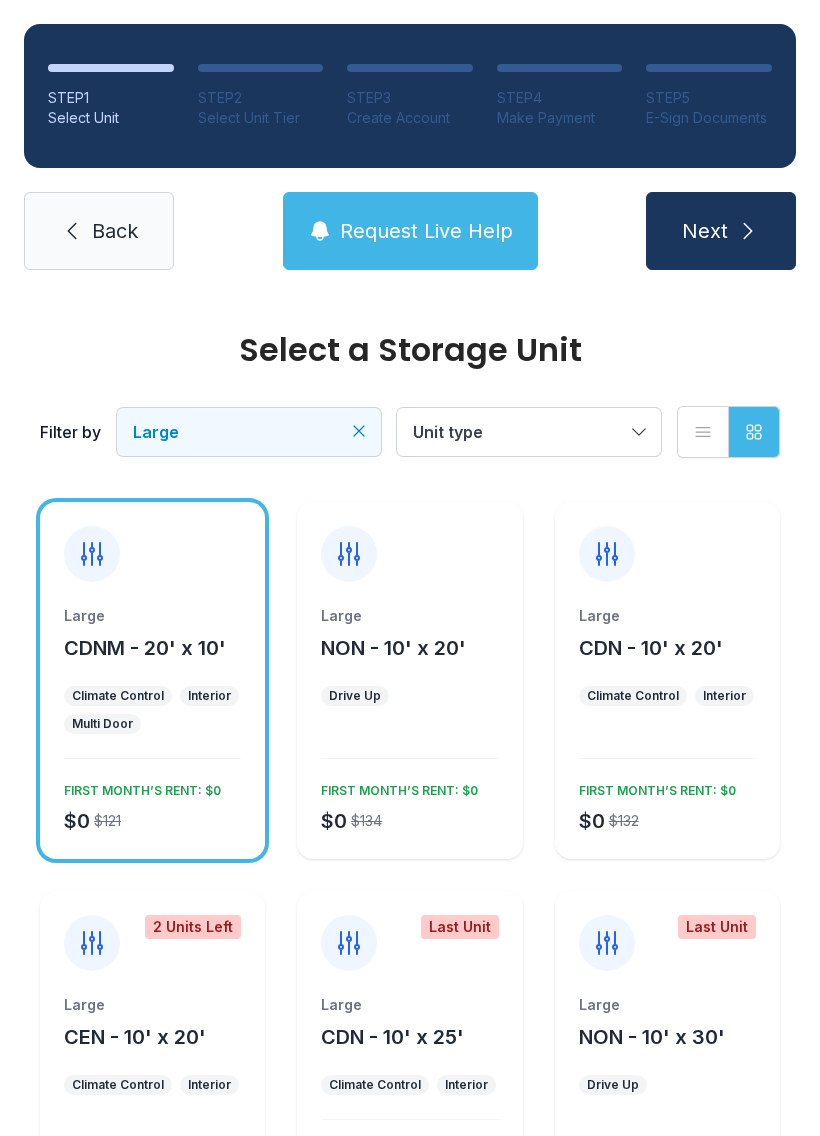 click at bounding box center [748, 231] 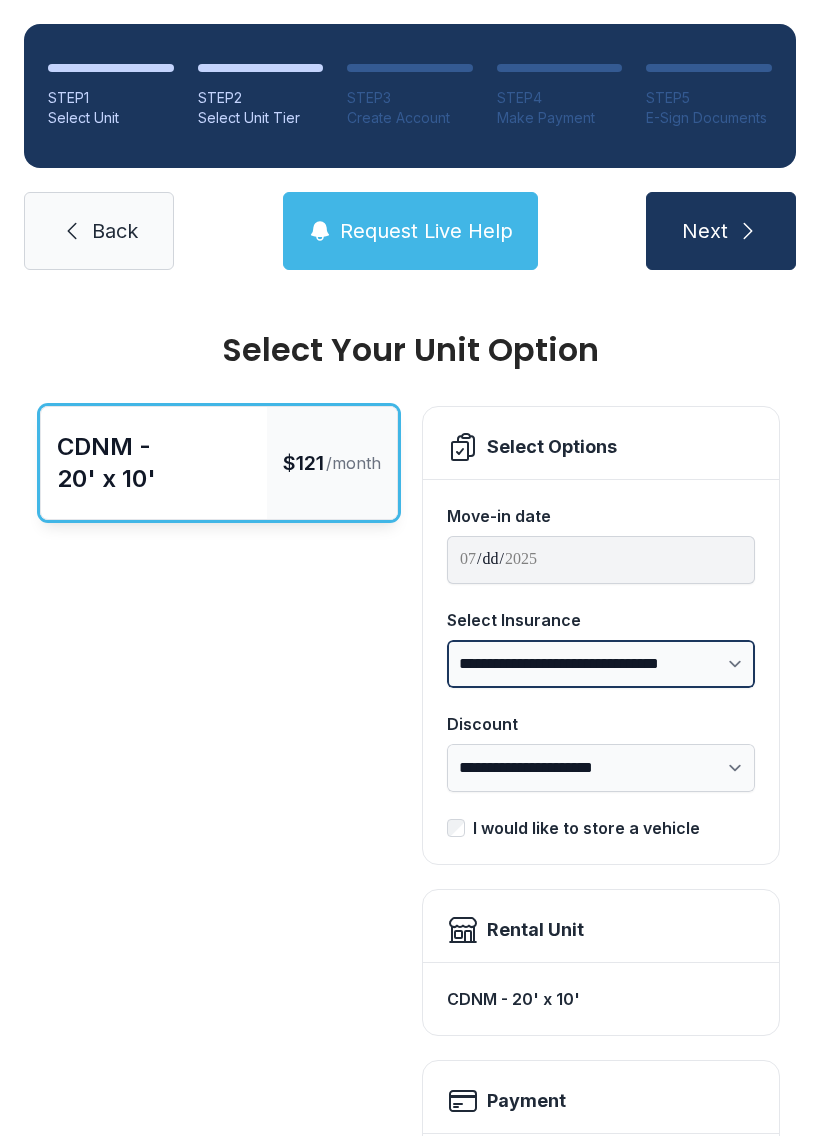 click on "**********" at bounding box center (601, 664) 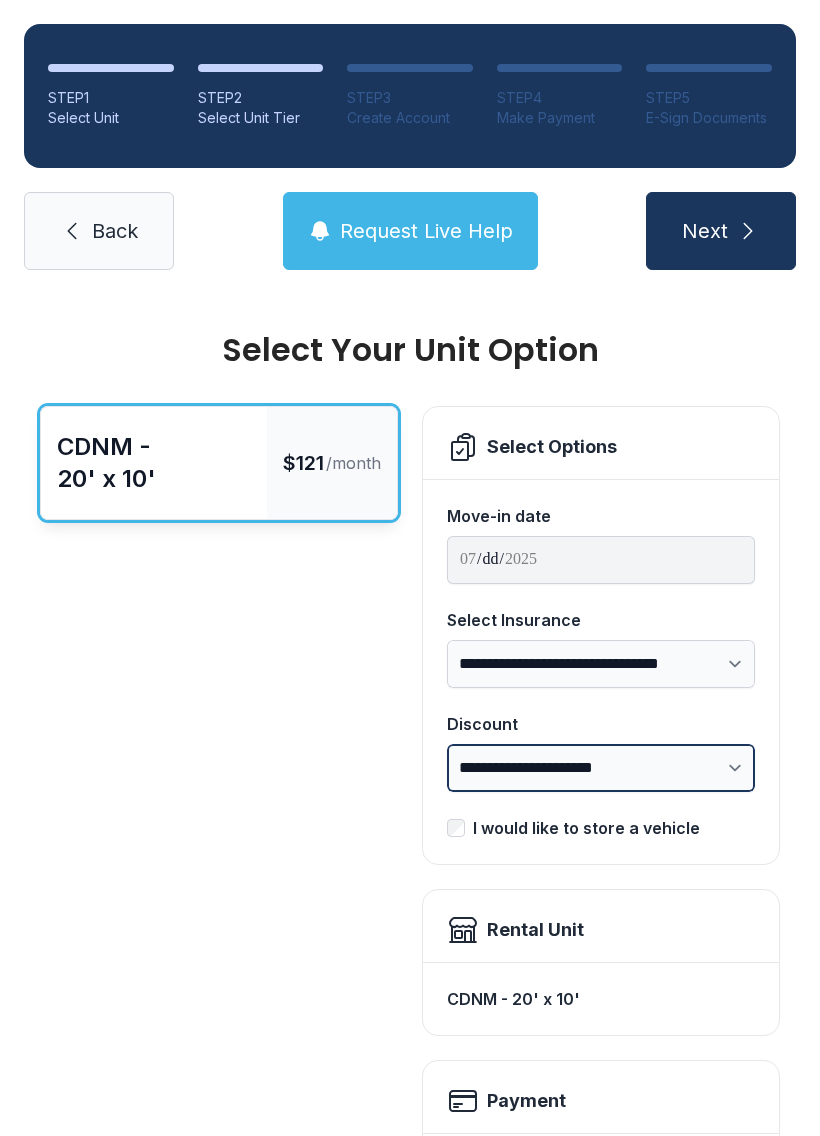 click on "**********" at bounding box center [601, 768] 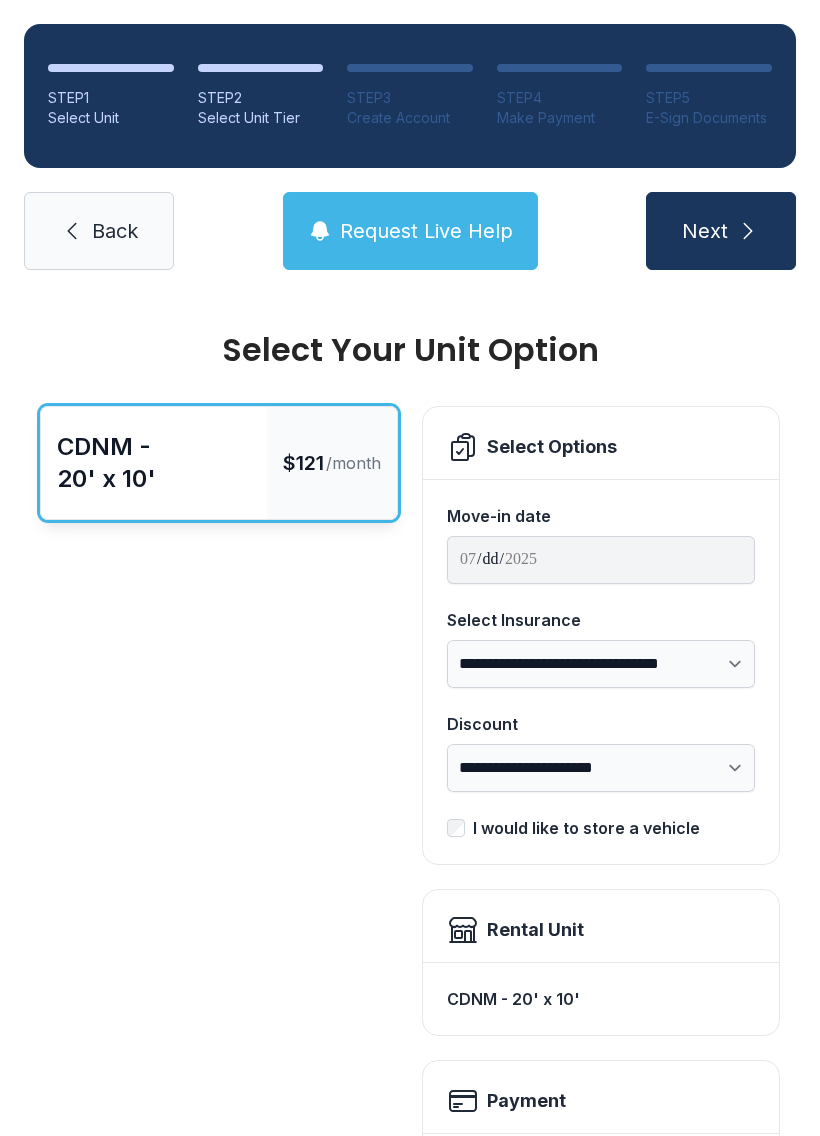 click on "CDNM - 20' x 10' $[PRICE] /month" at bounding box center (219, 957) 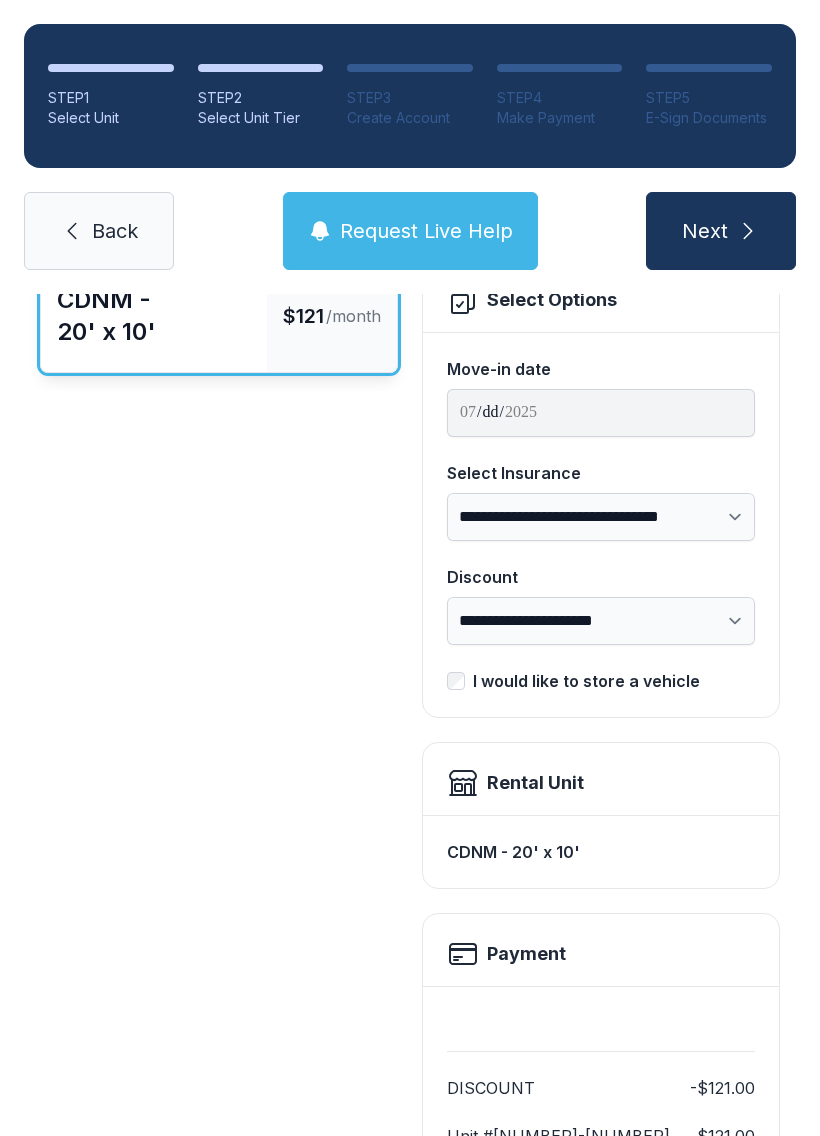scroll, scrollTop: 153, scrollLeft: 0, axis: vertical 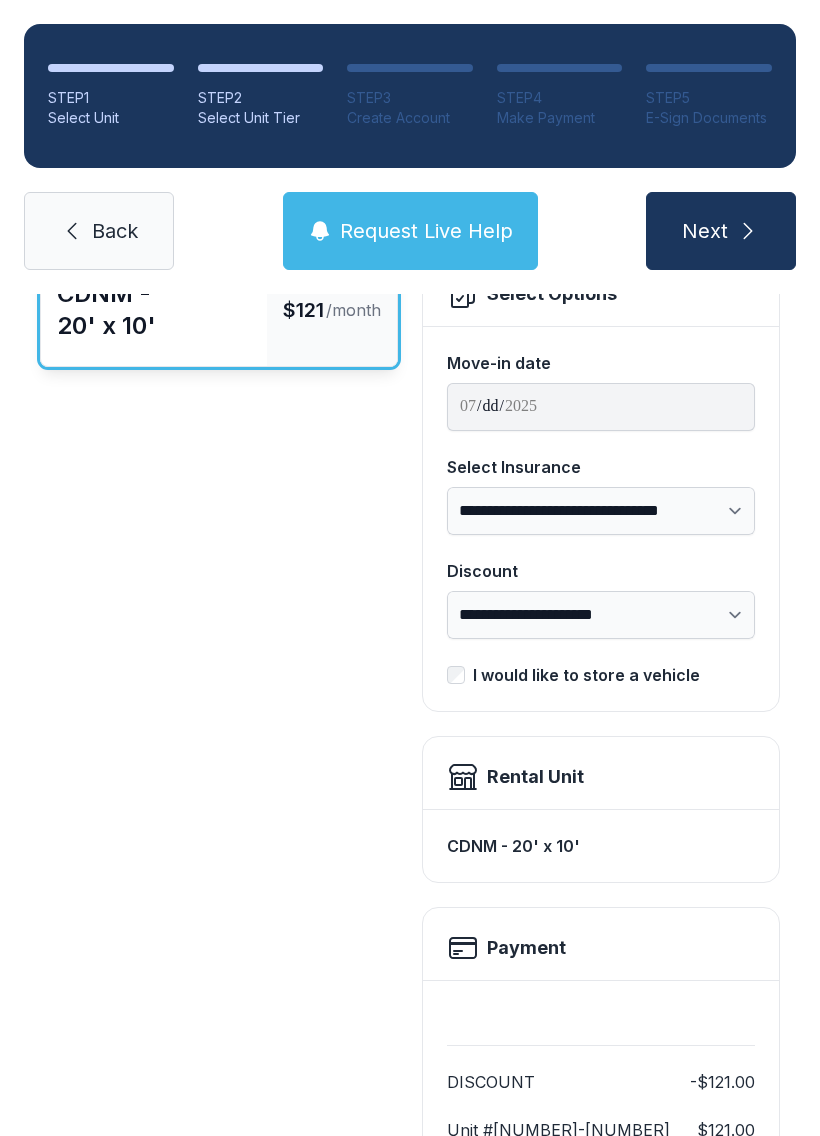 click on "Back" at bounding box center [115, 231] 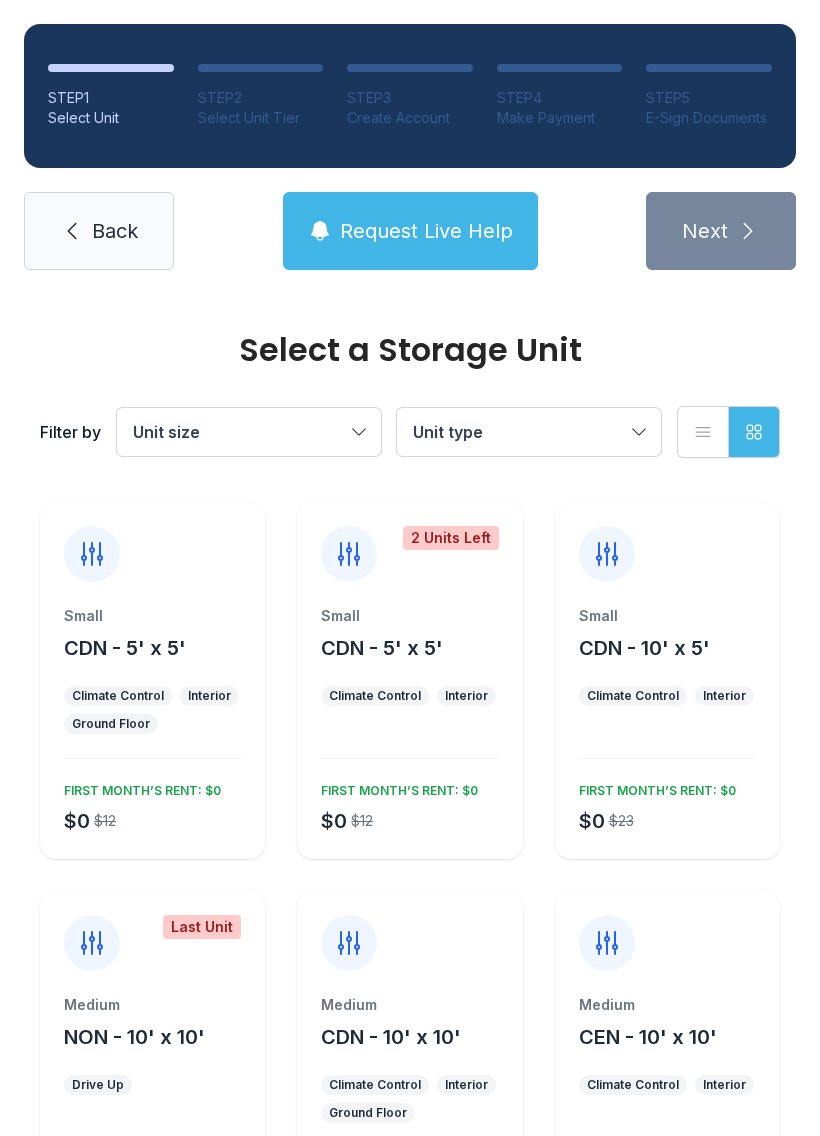 click on "Unit size" at bounding box center [239, 432] 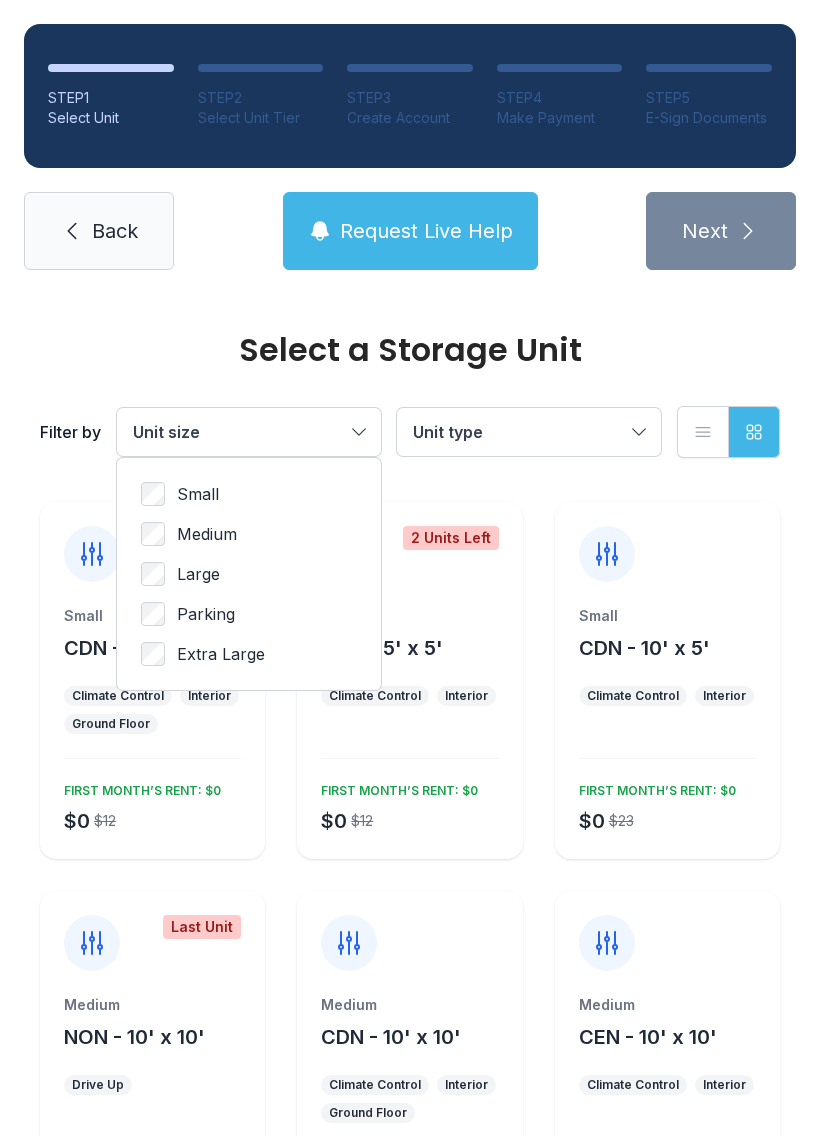 click on "Large" at bounding box center [198, 494] 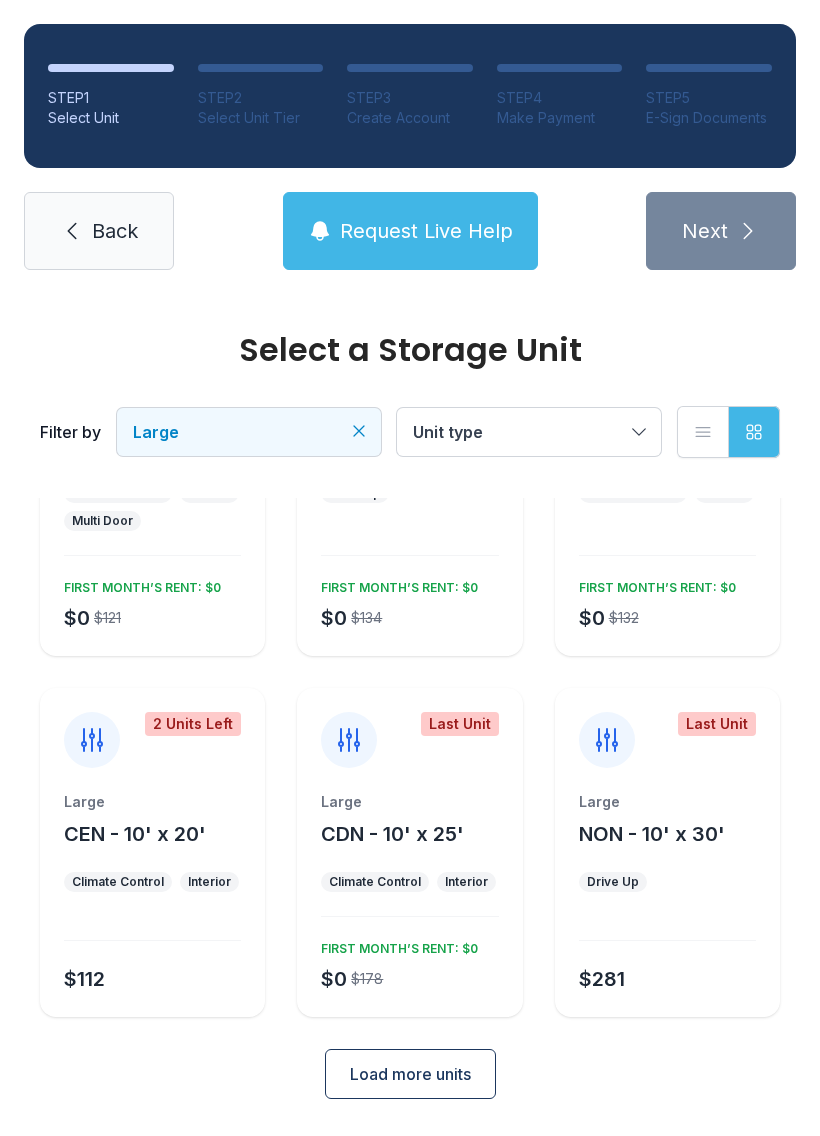 scroll, scrollTop: 202, scrollLeft: 0, axis: vertical 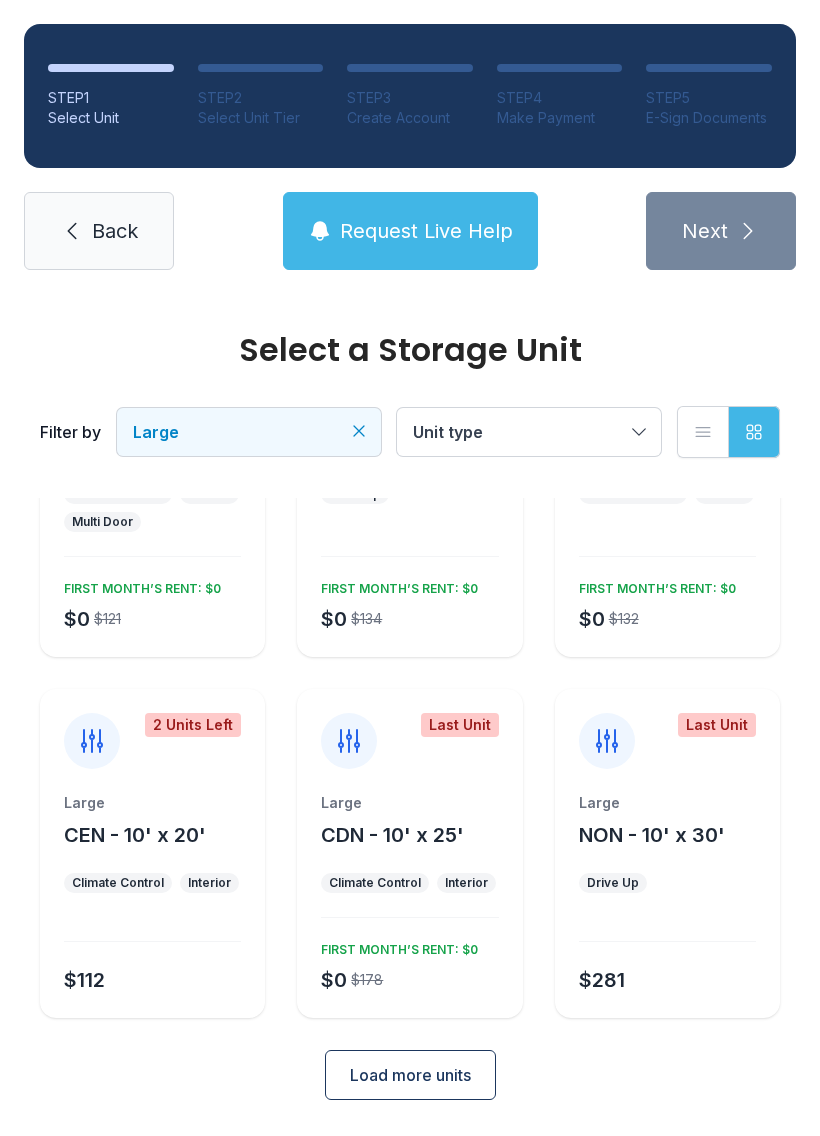 click on "Large" at bounding box center (152, 414) 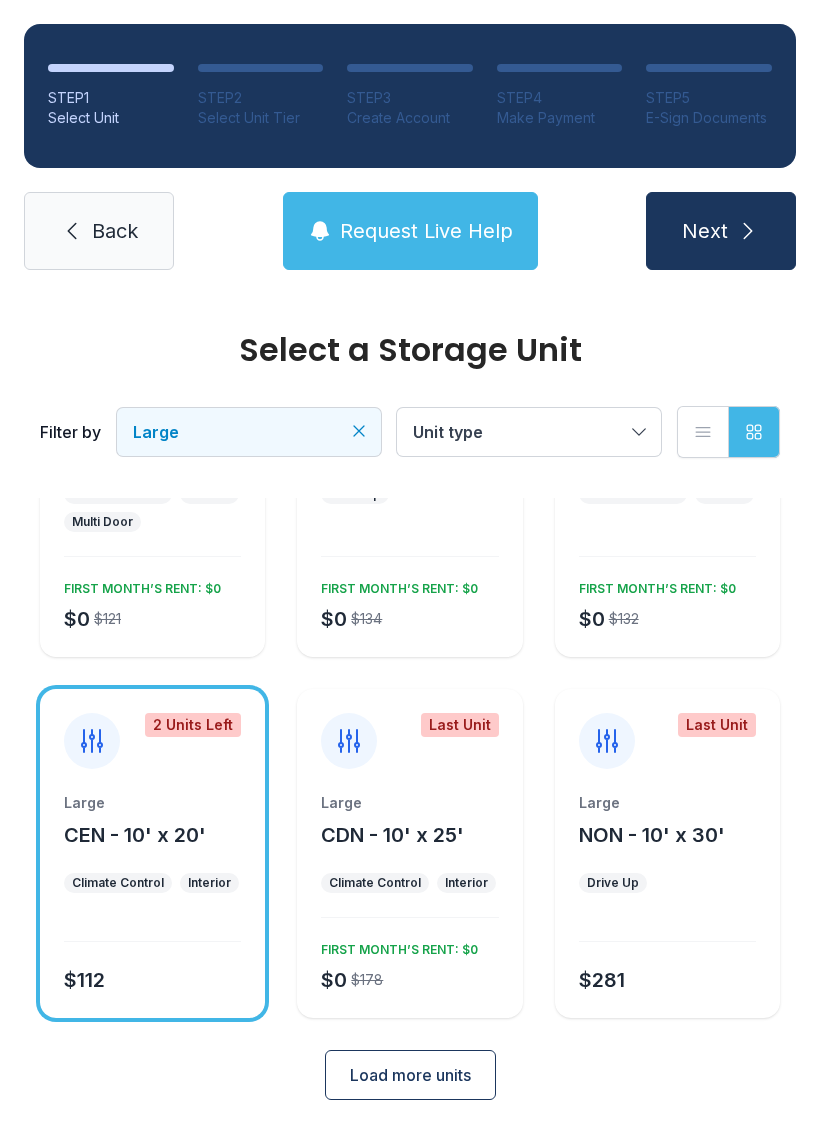 click at bounding box center (748, 231) 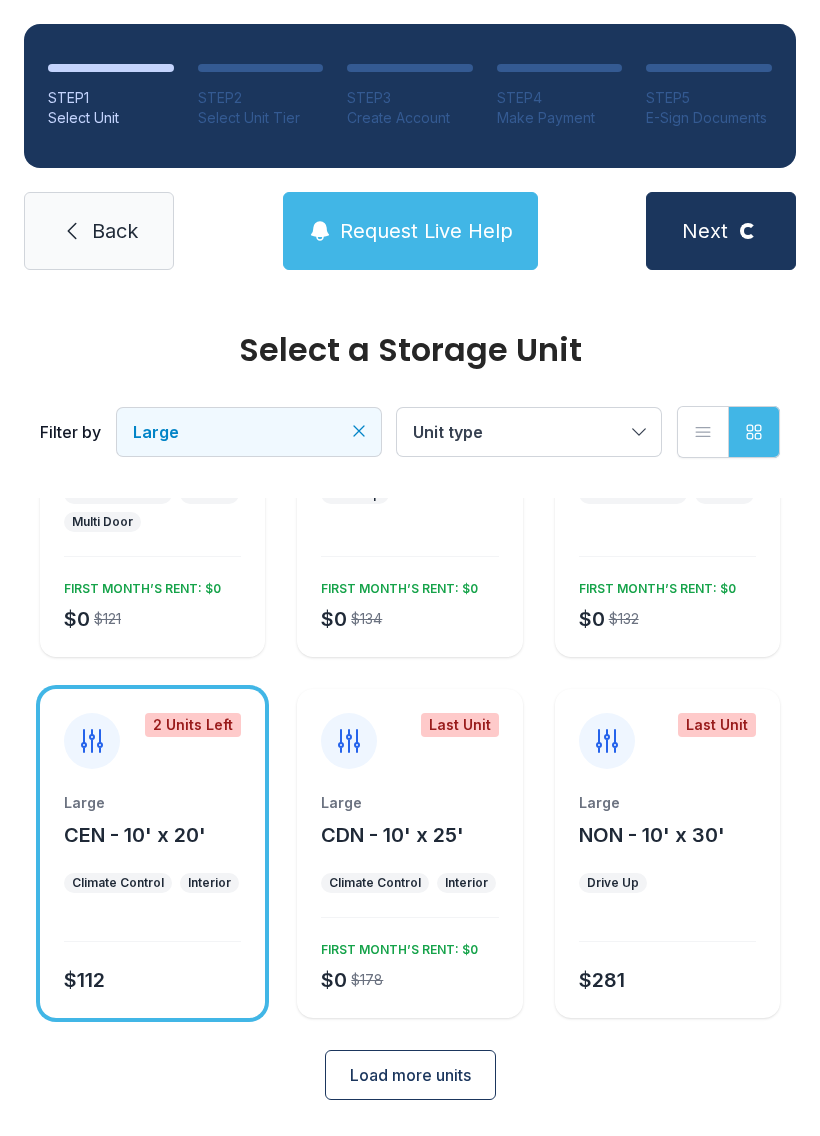 scroll, scrollTop: 0, scrollLeft: 0, axis: both 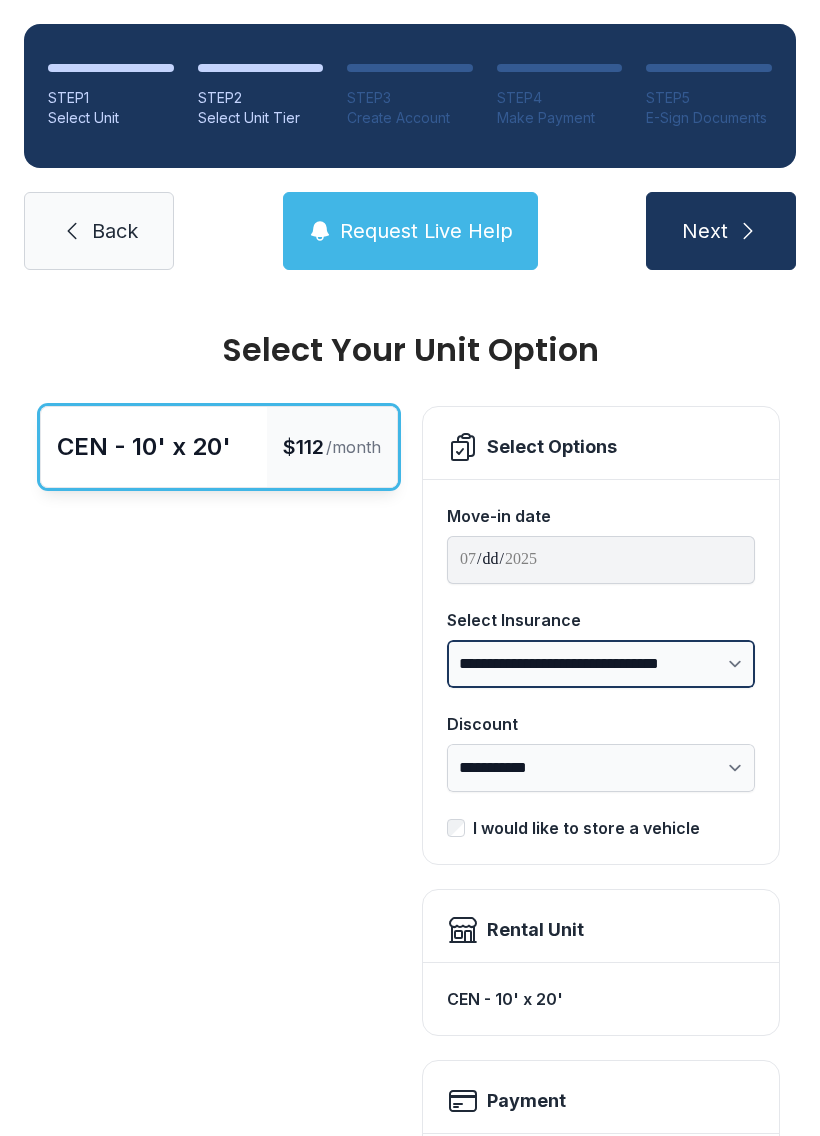 click on "**********" at bounding box center [601, 664] 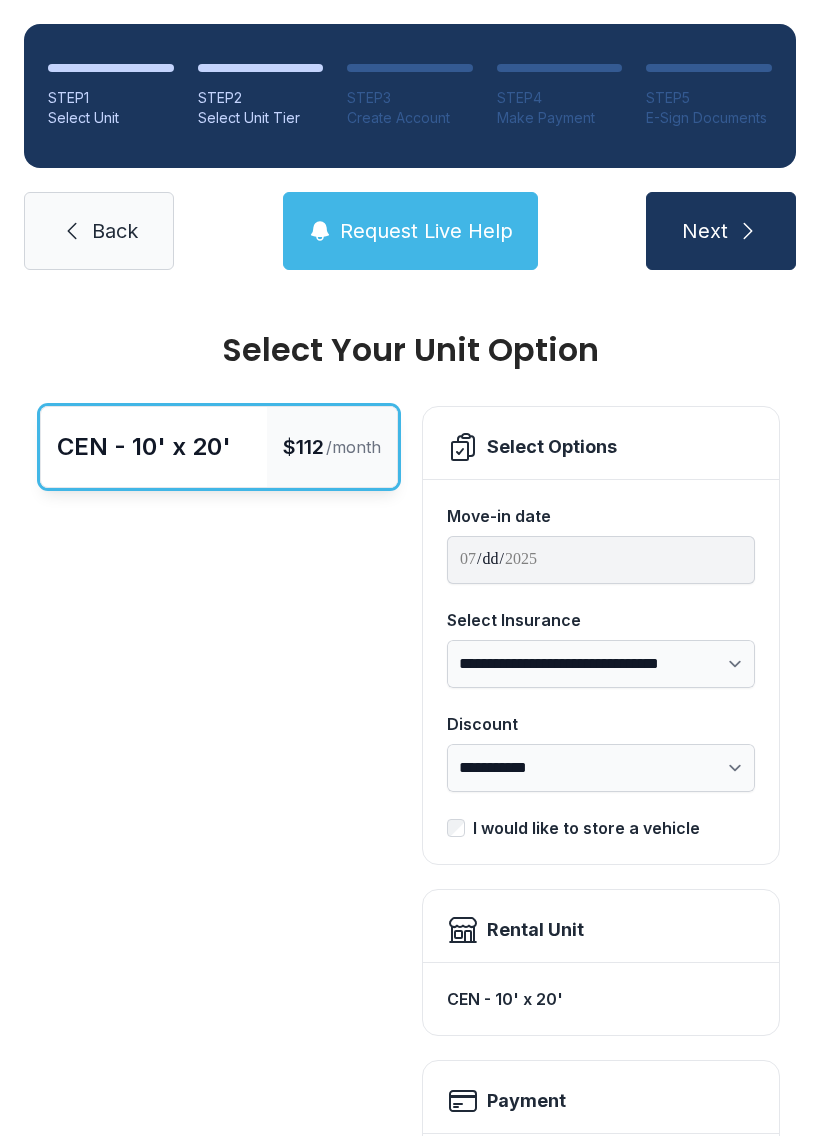 click on "Back" at bounding box center (115, 231) 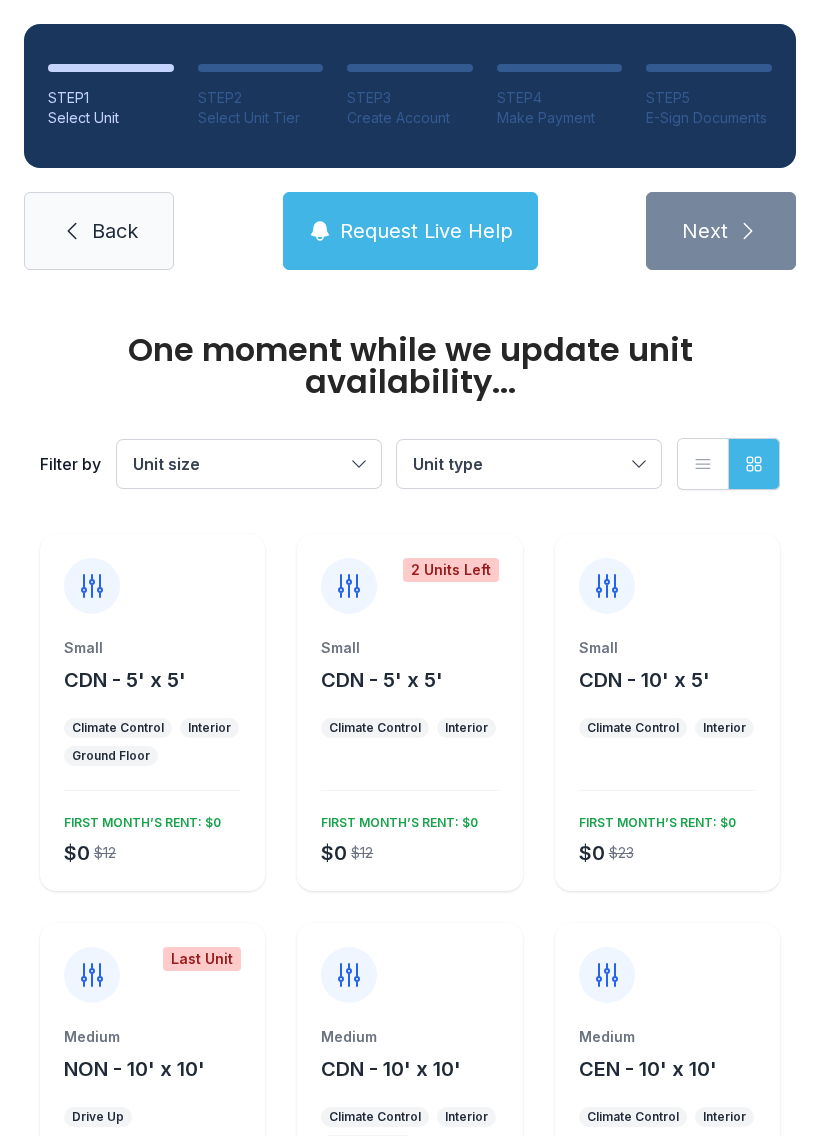 click on "Unit size" at bounding box center (239, 464) 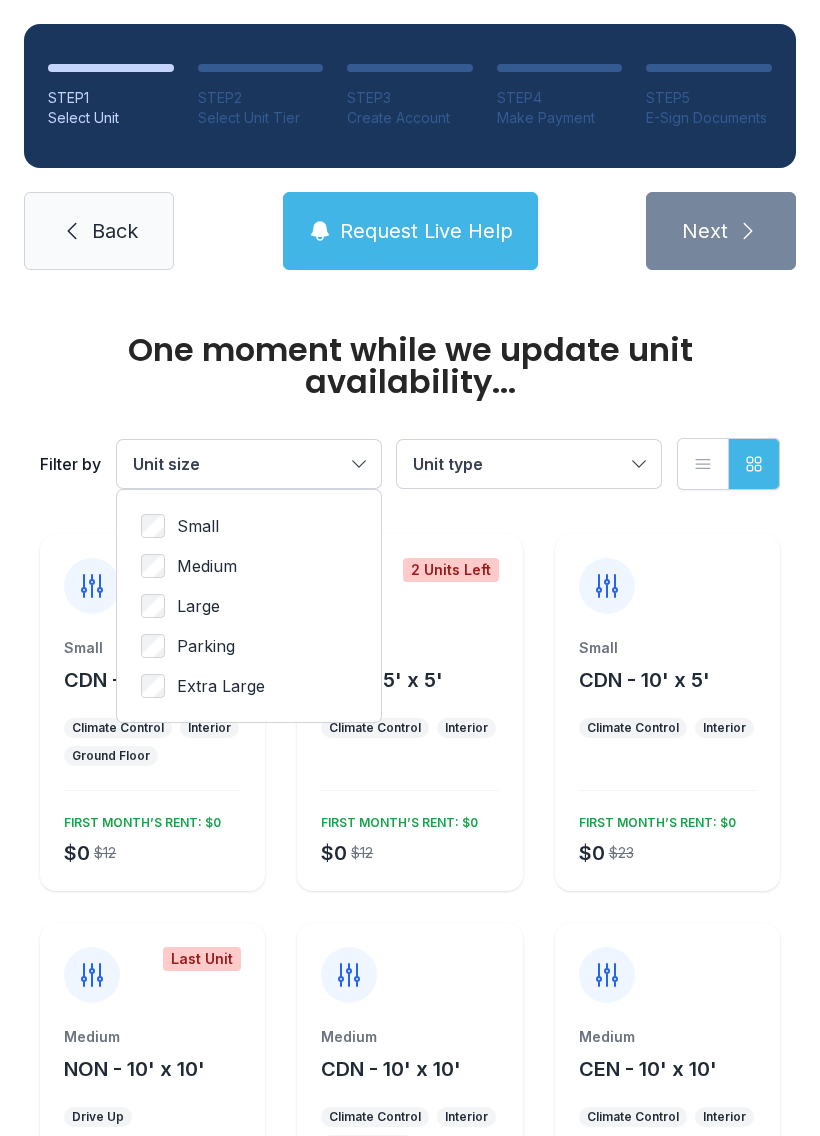 click on "Large" at bounding box center (198, 526) 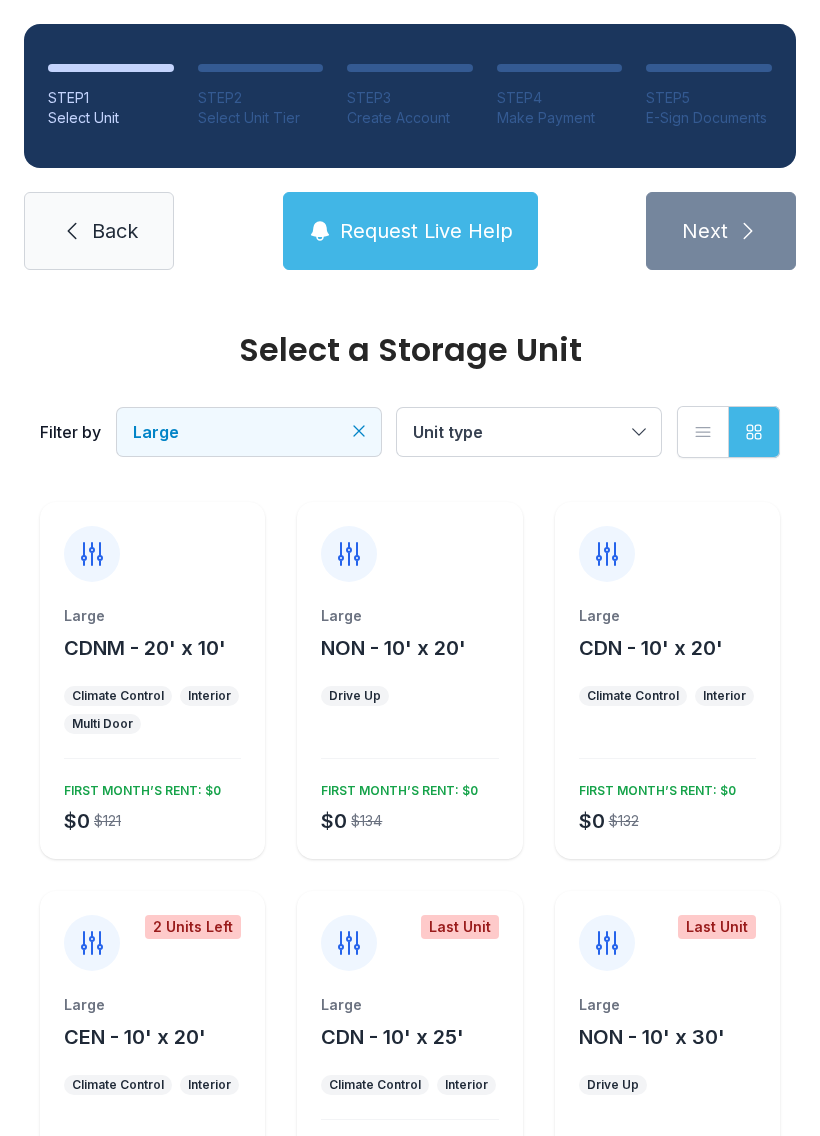 click on "Large" at bounding box center (152, 616) 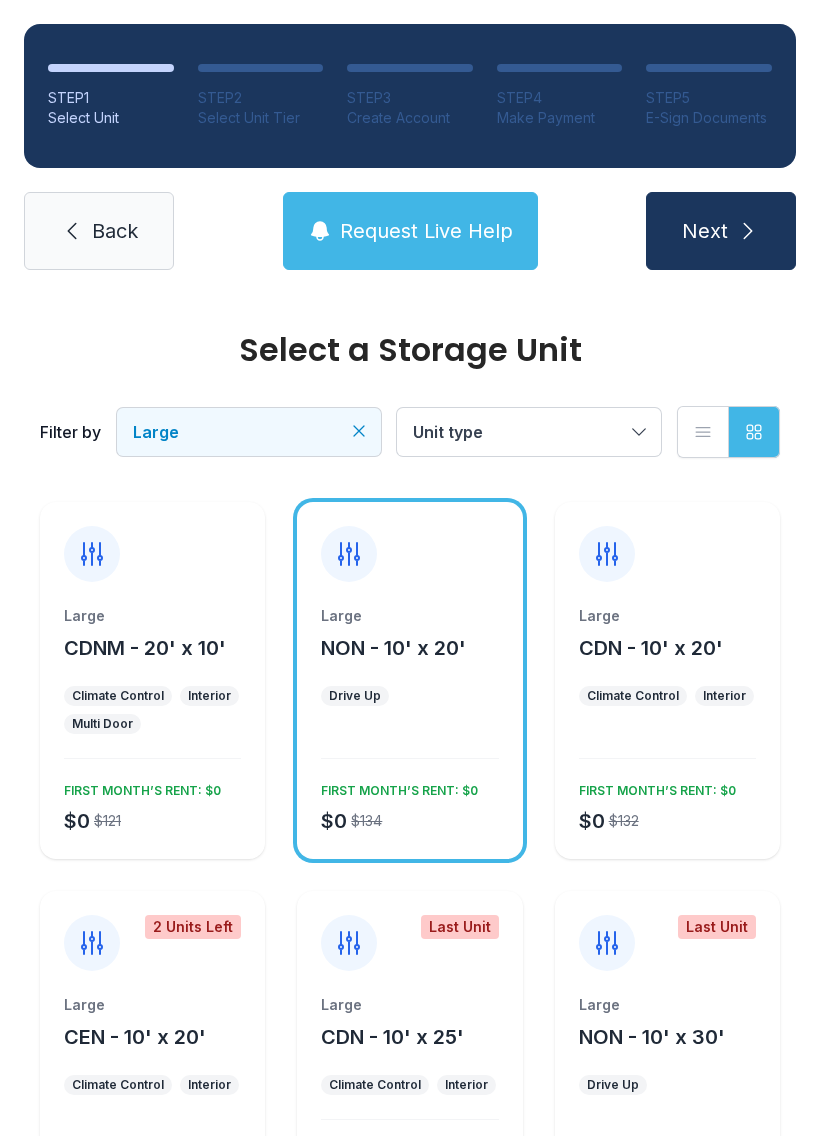 click on "Large CDN - 10' x 20'" at bounding box center [152, 634] 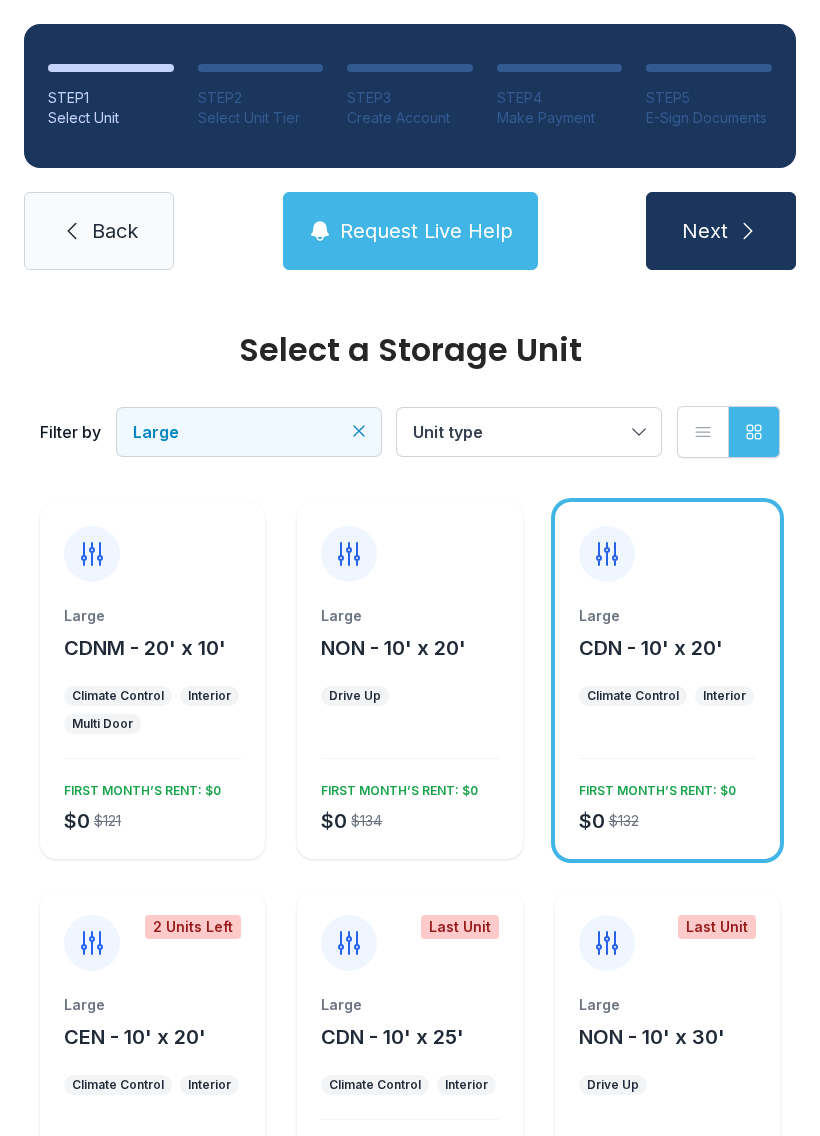 click on "Next" at bounding box center [721, 231] 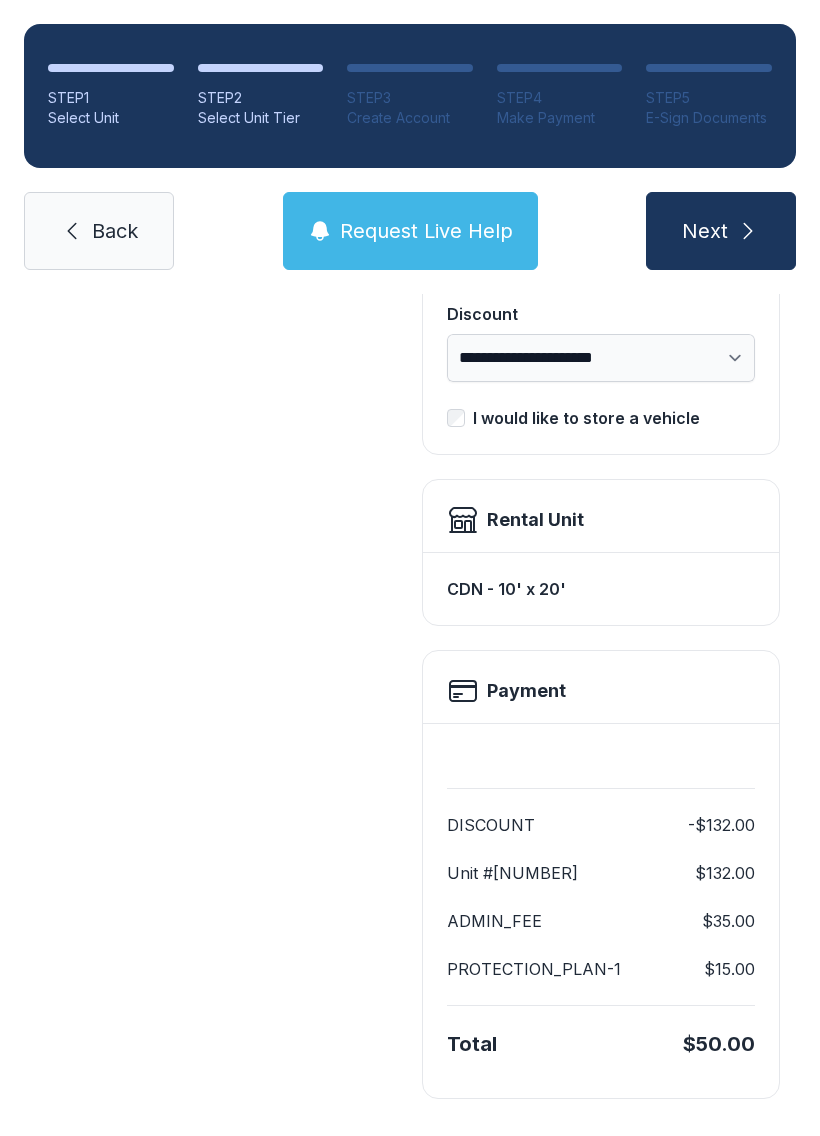 scroll, scrollTop: 409, scrollLeft: 0, axis: vertical 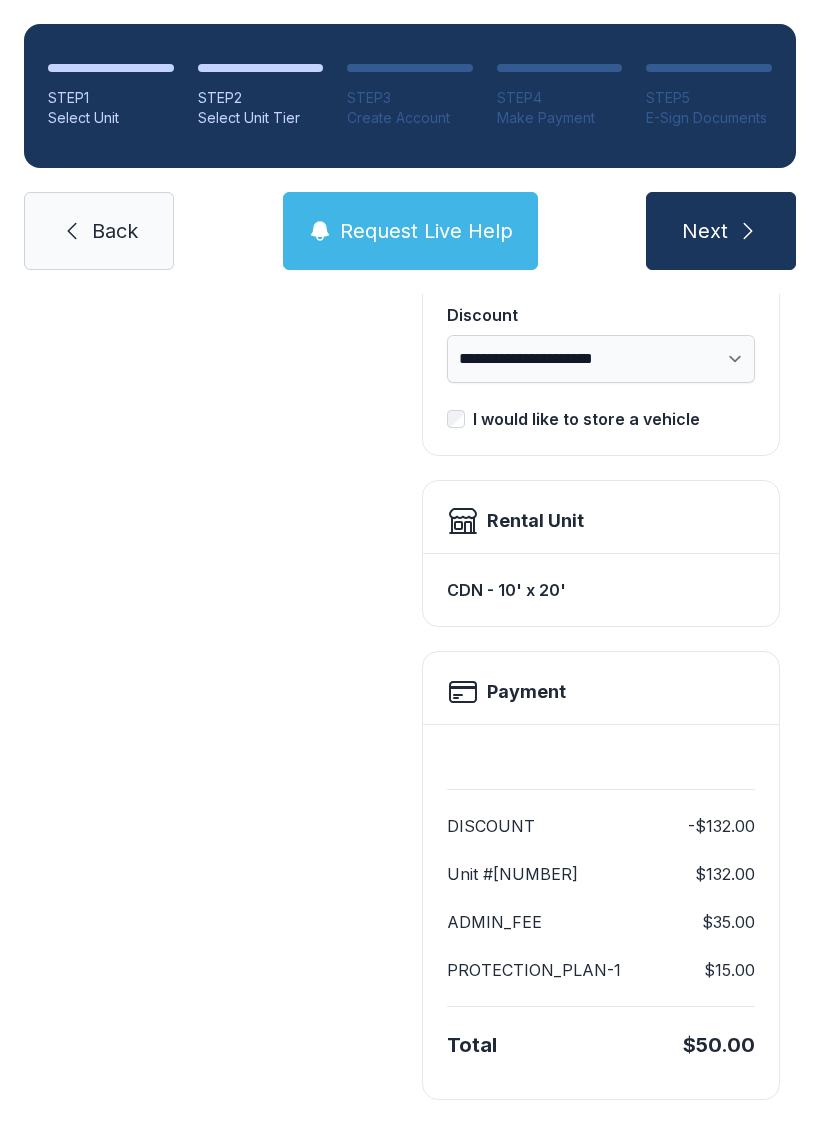 click on "Back" at bounding box center (115, 231) 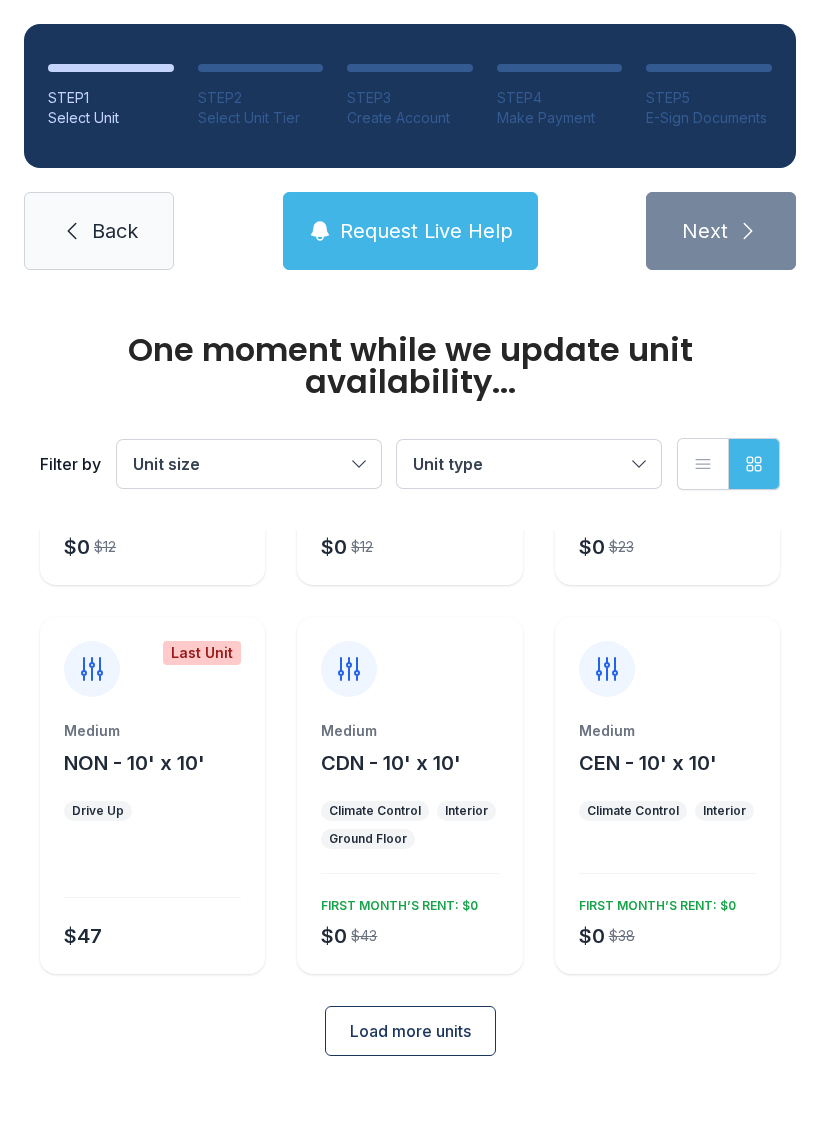 scroll, scrollTop: 0, scrollLeft: 0, axis: both 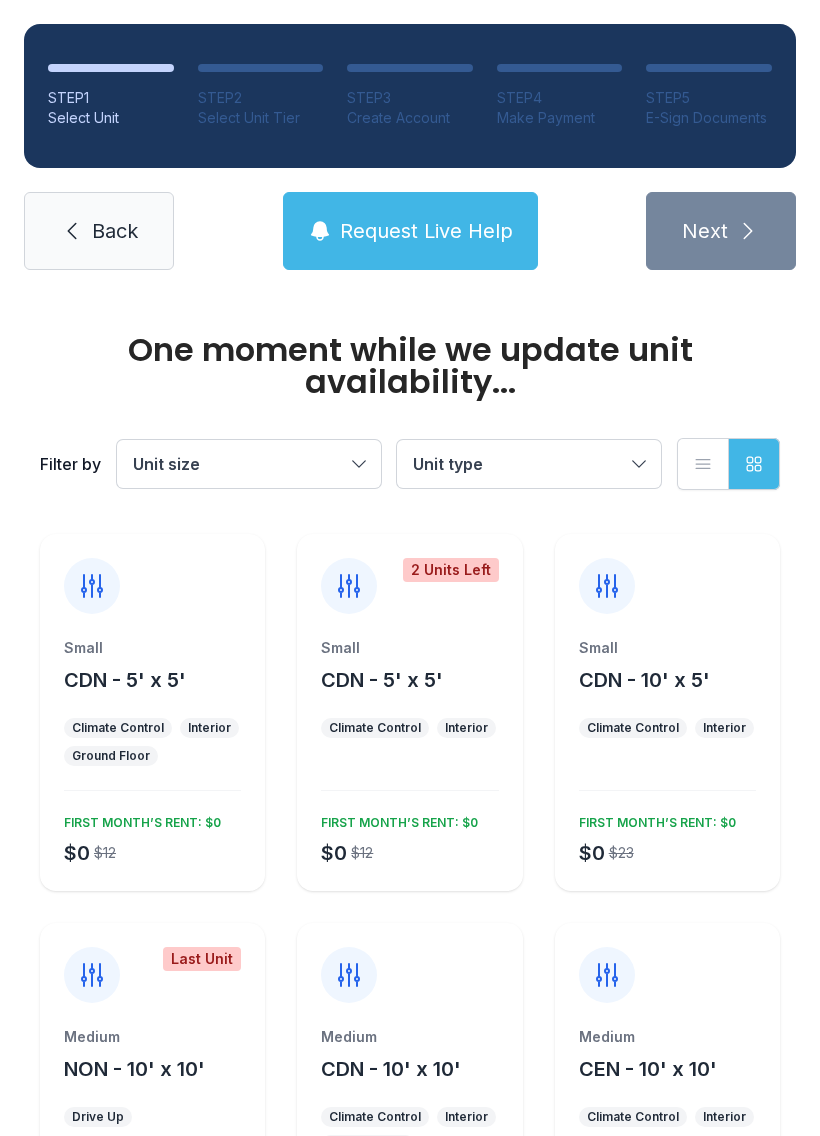 click on "Unit size" at bounding box center [239, 464] 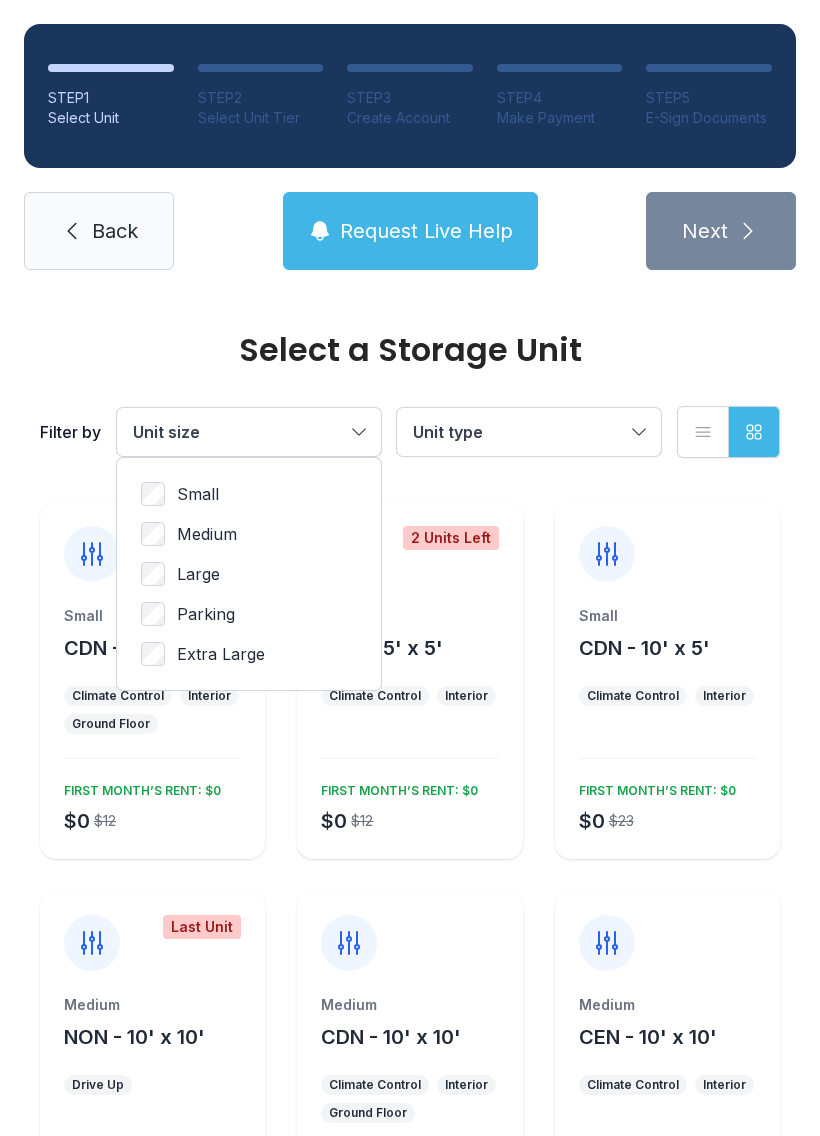 click on "Large" at bounding box center (198, 494) 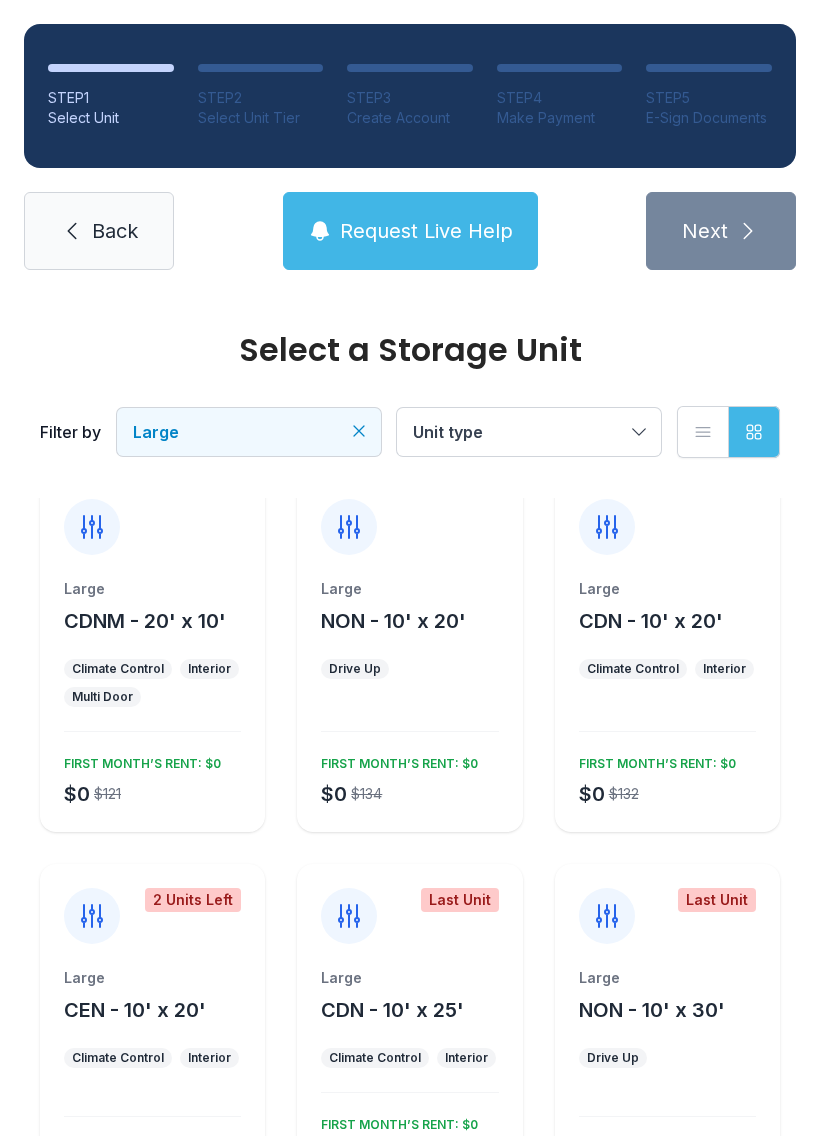 scroll, scrollTop: 28, scrollLeft: 0, axis: vertical 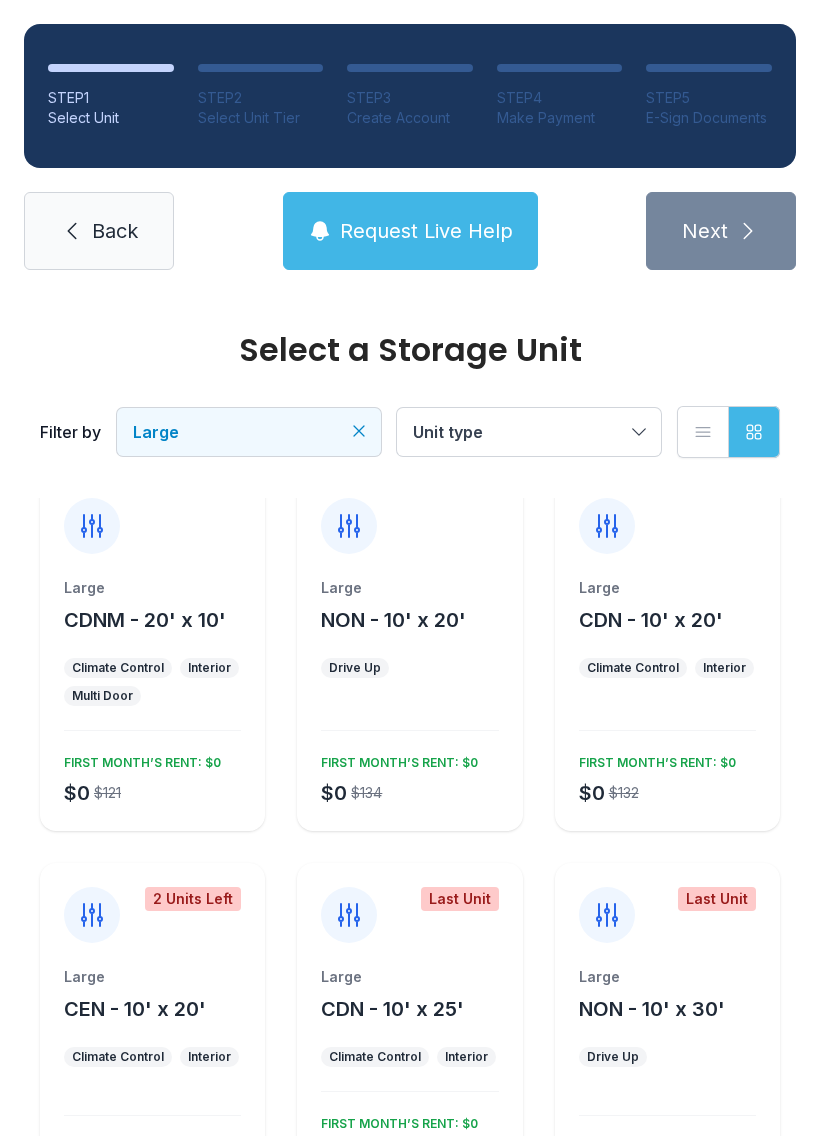 click at bounding box center [152, 514] 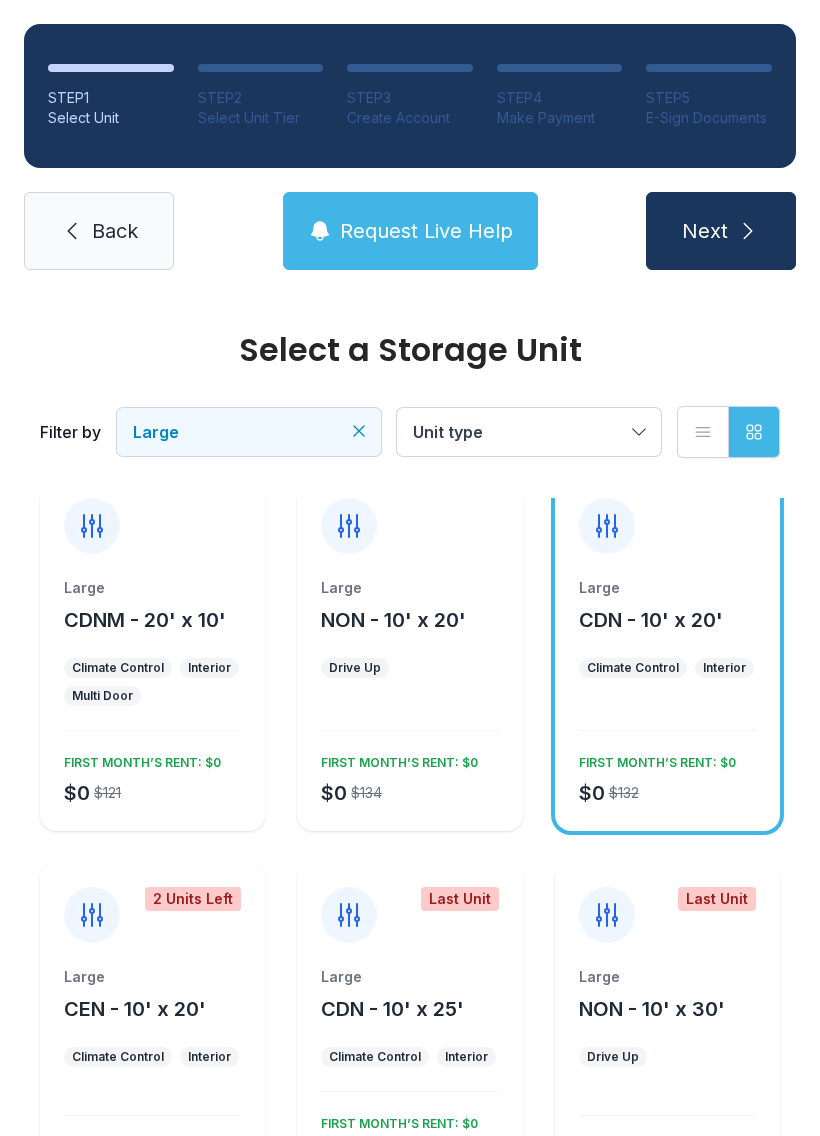 click on "Large CDN - 10' x 20' Climate Control Interior $0 $132 FIRST MONTH’S RENT: $0" at bounding box center (667, 652) 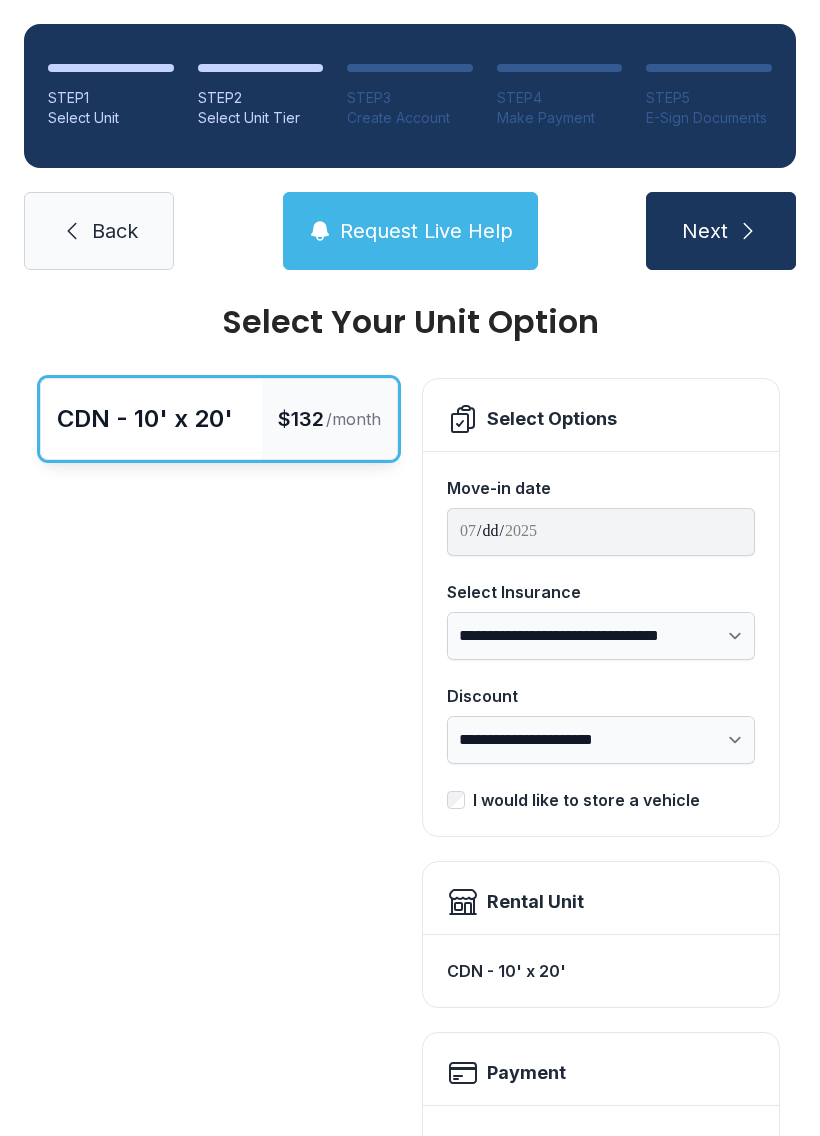 scroll, scrollTop: 0, scrollLeft: 0, axis: both 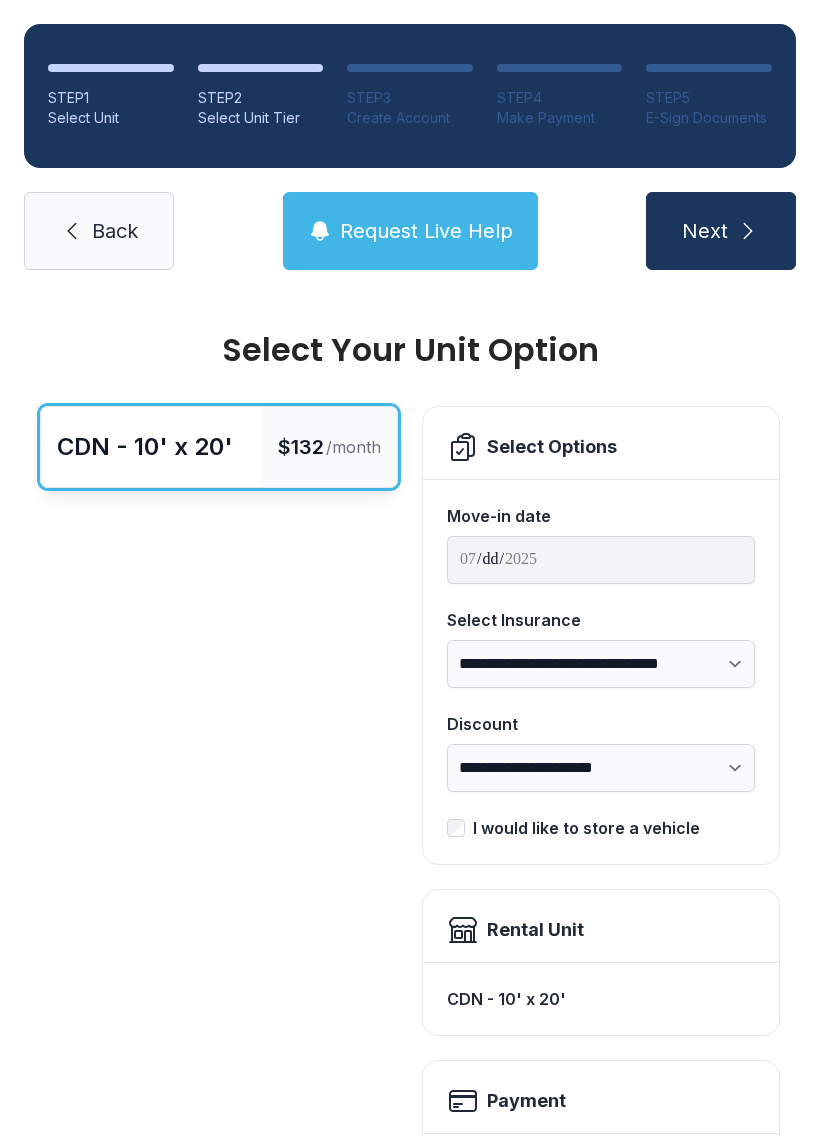 click on "Back" at bounding box center (99, 231) 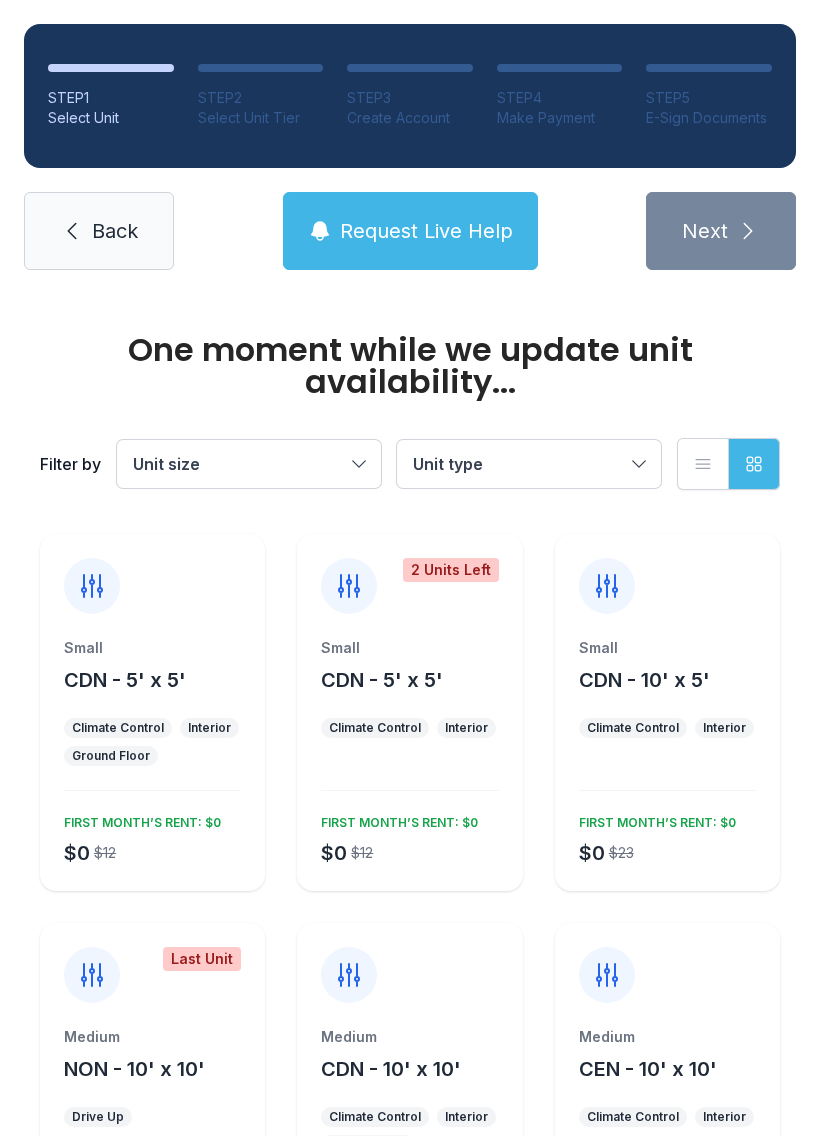 scroll, scrollTop: 0, scrollLeft: 0, axis: both 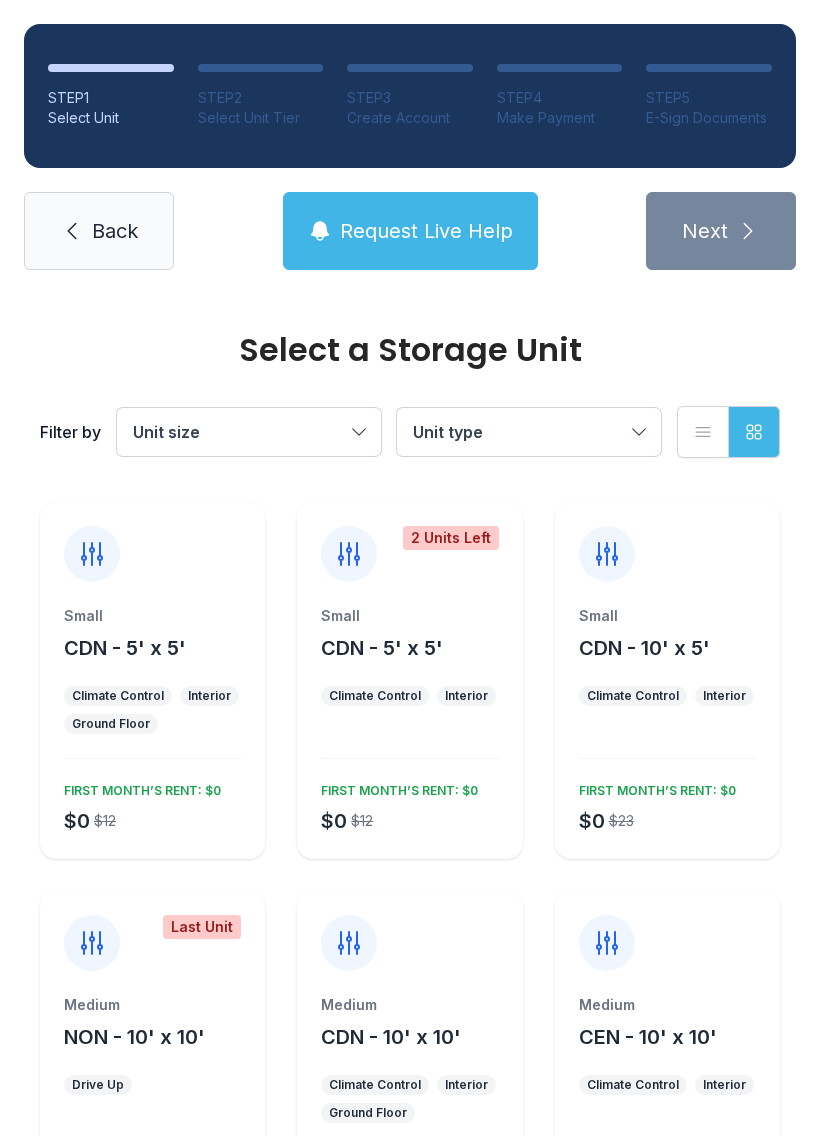 click on "Unit size" at bounding box center (249, 432) 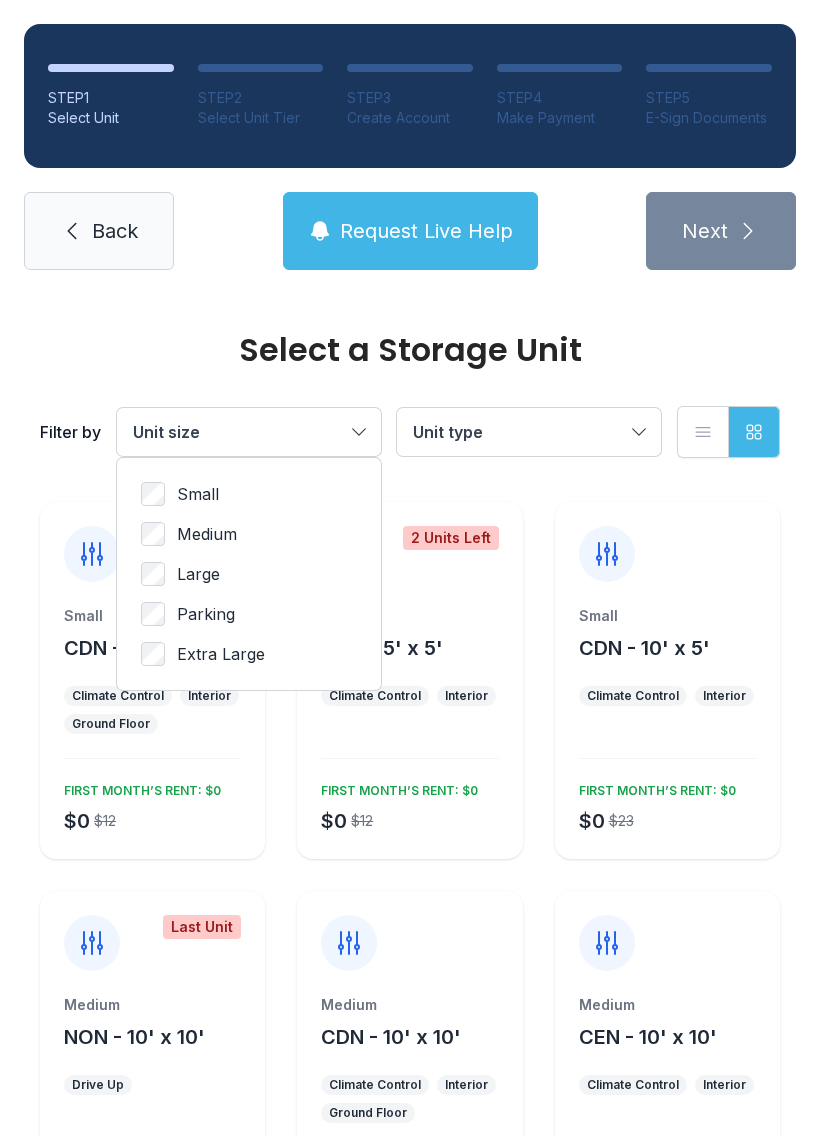click on "Large" at bounding box center [249, 494] 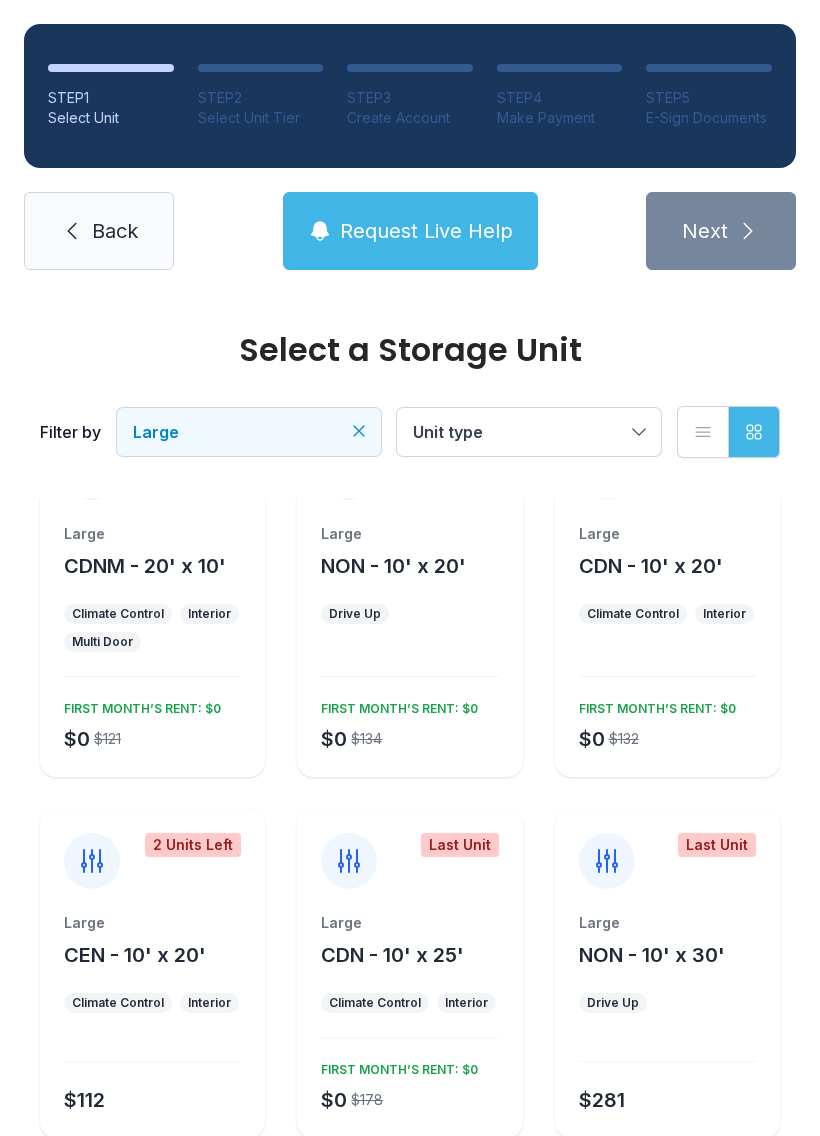 scroll, scrollTop: 97, scrollLeft: 0, axis: vertical 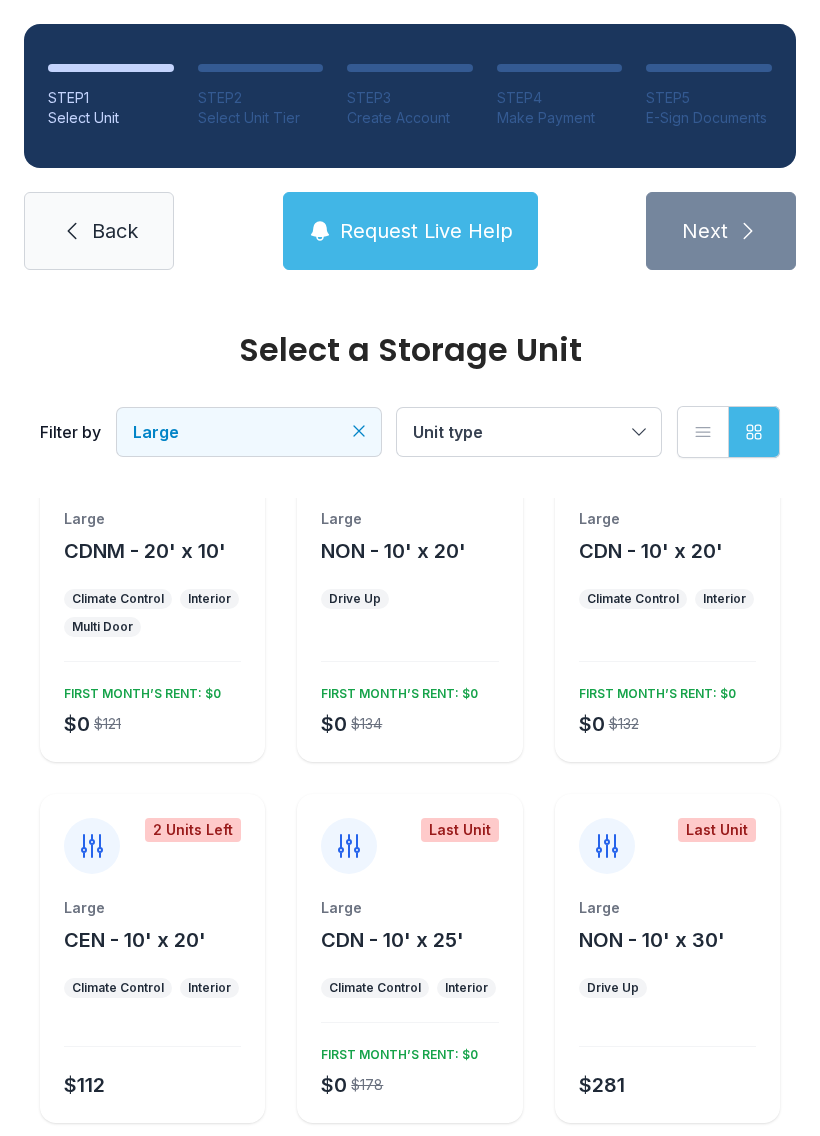 click on "CDN - 10' x 20'" at bounding box center (145, 551) 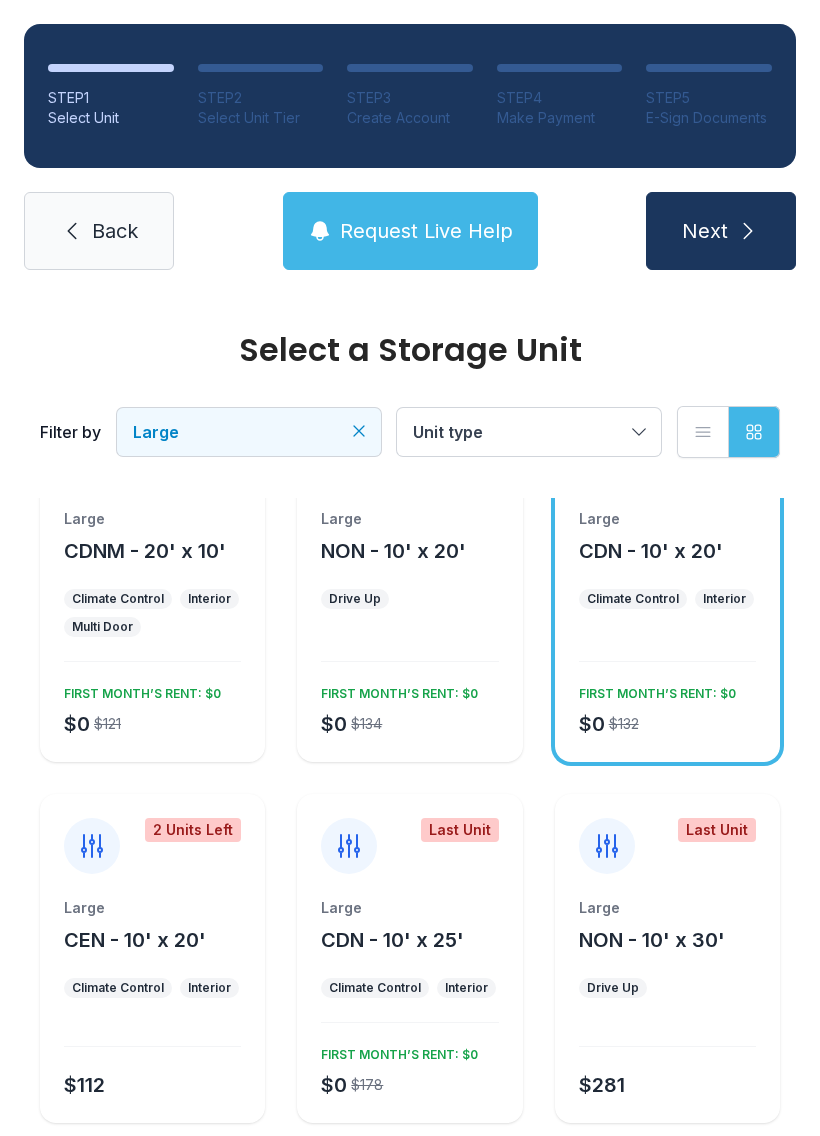click at bounding box center (748, 231) 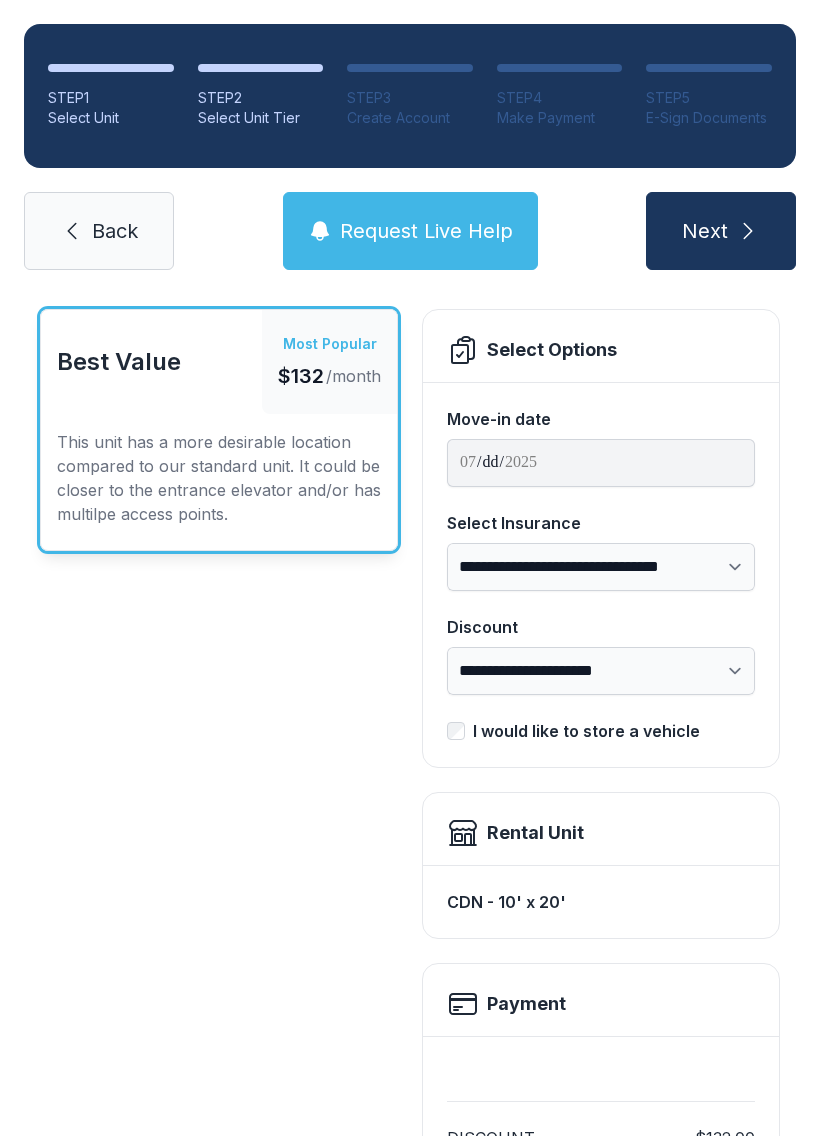 scroll, scrollTop: 0, scrollLeft: 0, axis: both 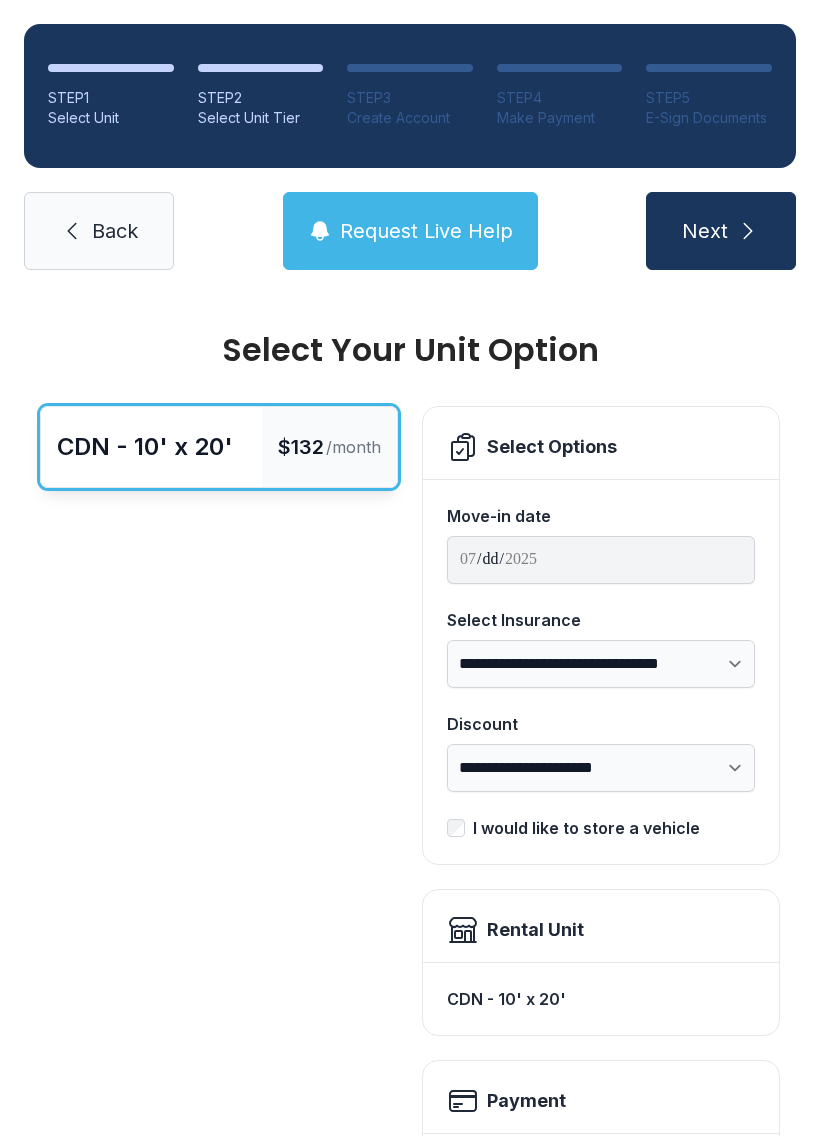 click on "**********" at bounding box center [601, 560] 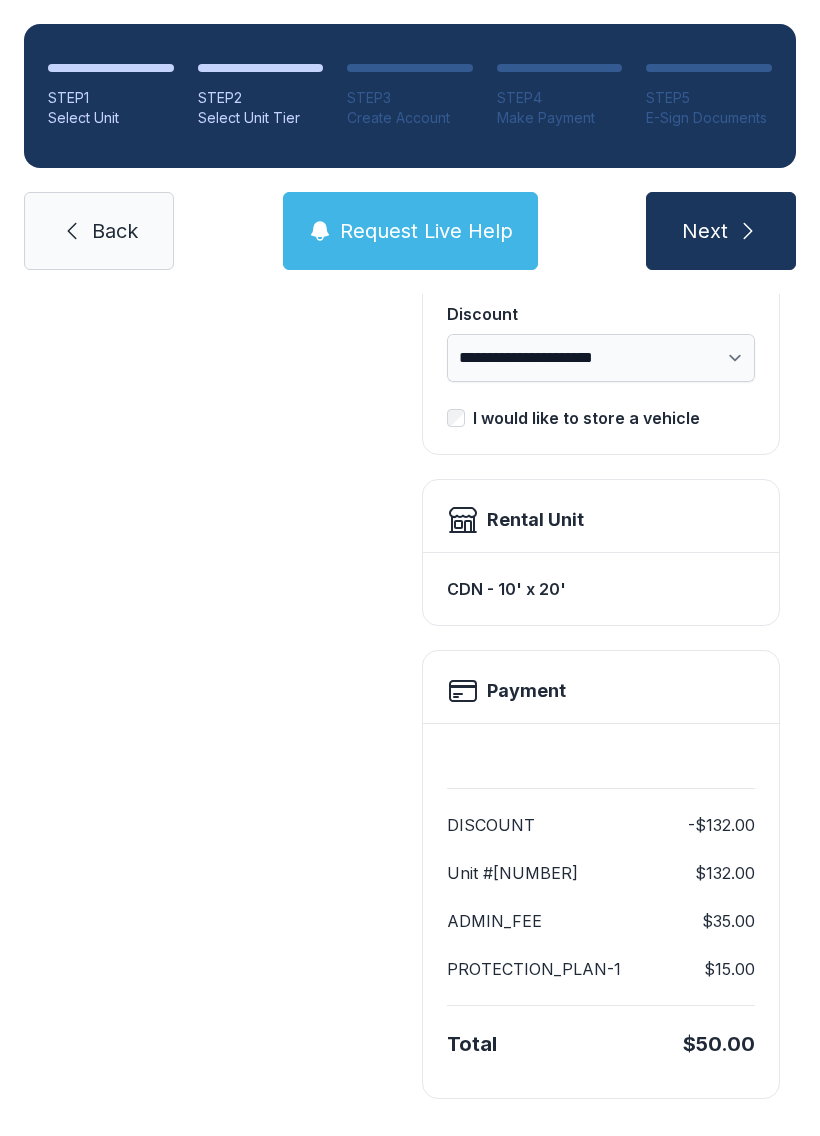 scroll, scrollTop: 409, scrollLeft: 0, axis: vertical 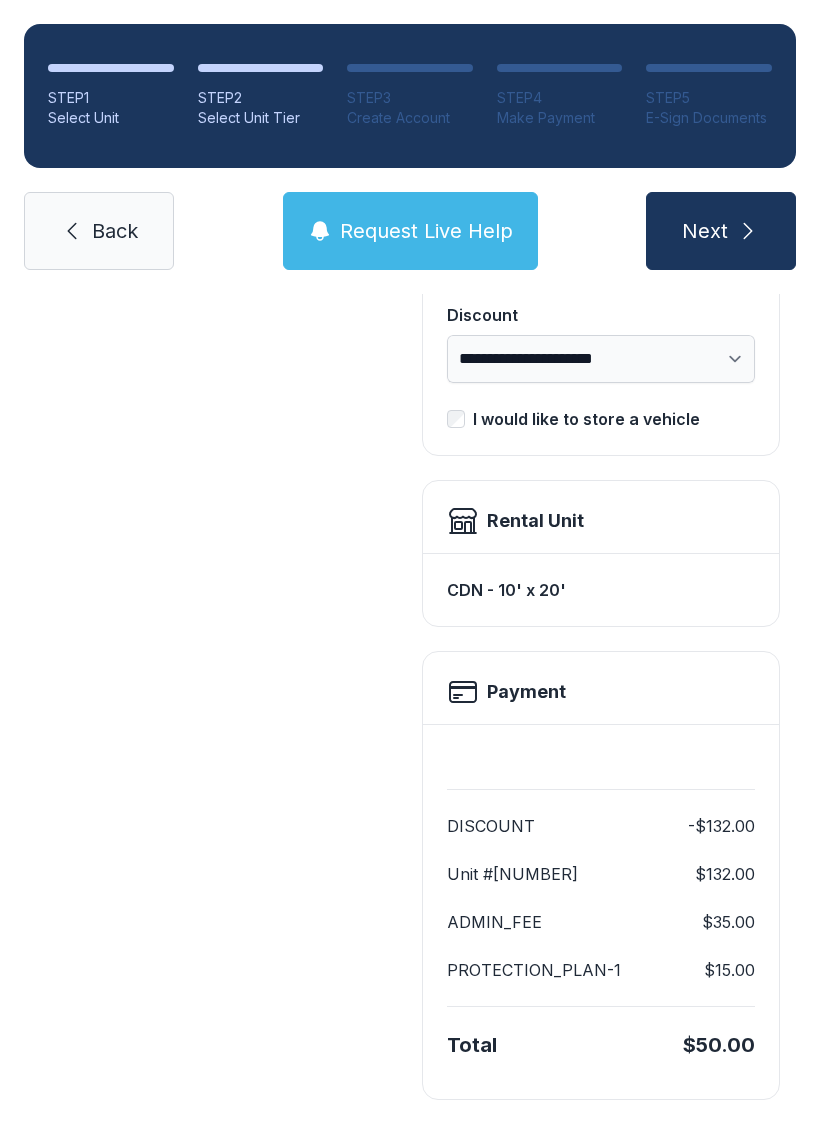 click on "Back" at bounding box center [115, 231] 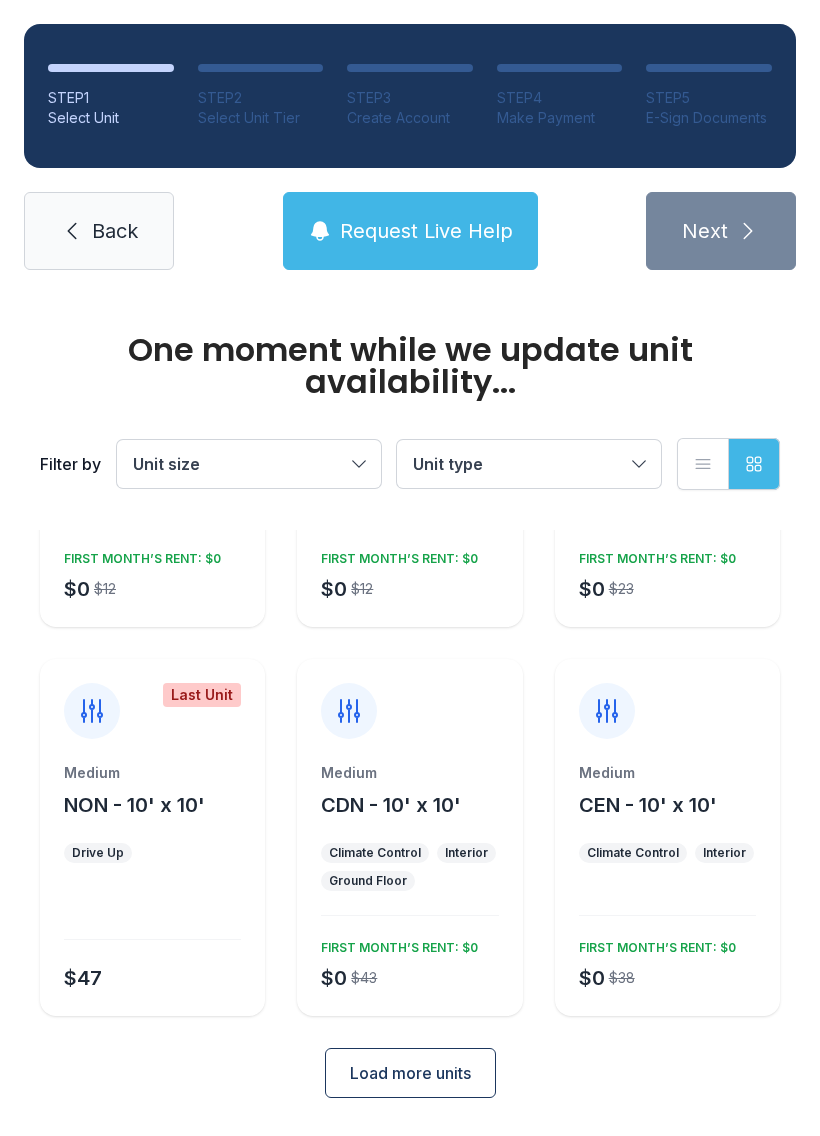 scroll, scrollTop: 262, scrollLeft: 0, axis: vertical 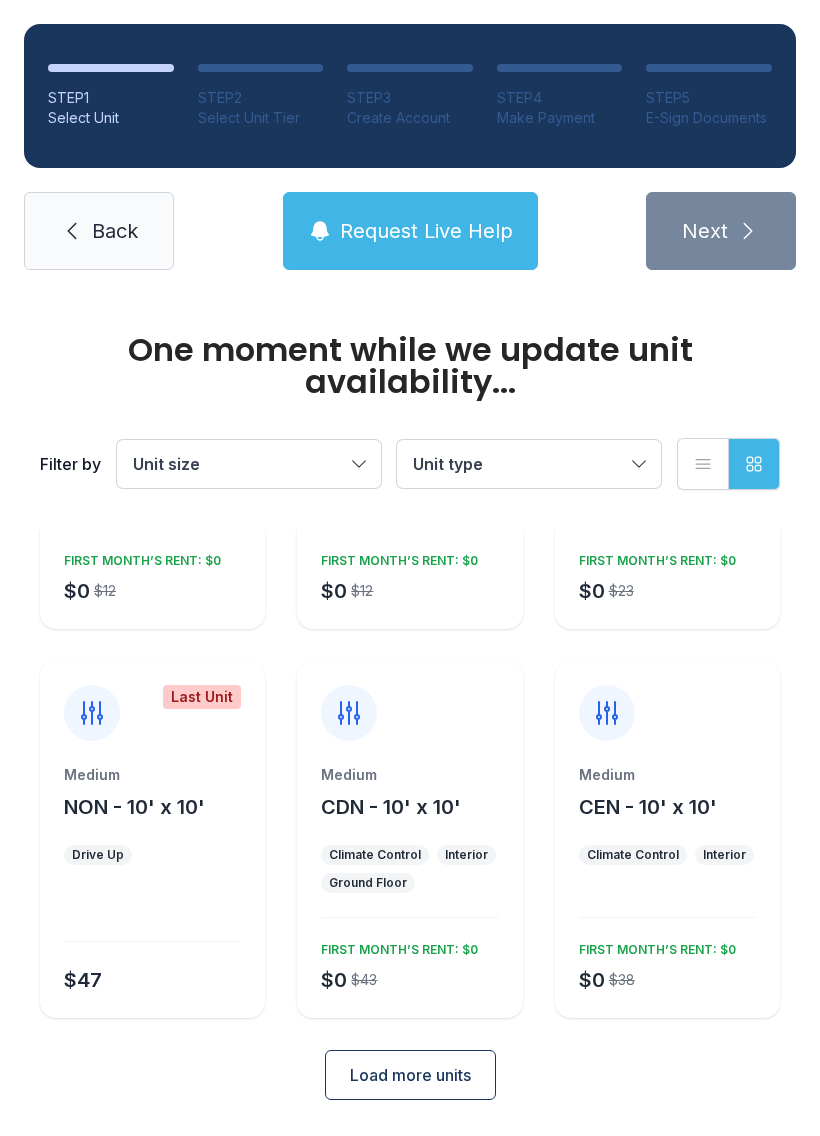 click on "Unit size" at bounding box center [239, 464] 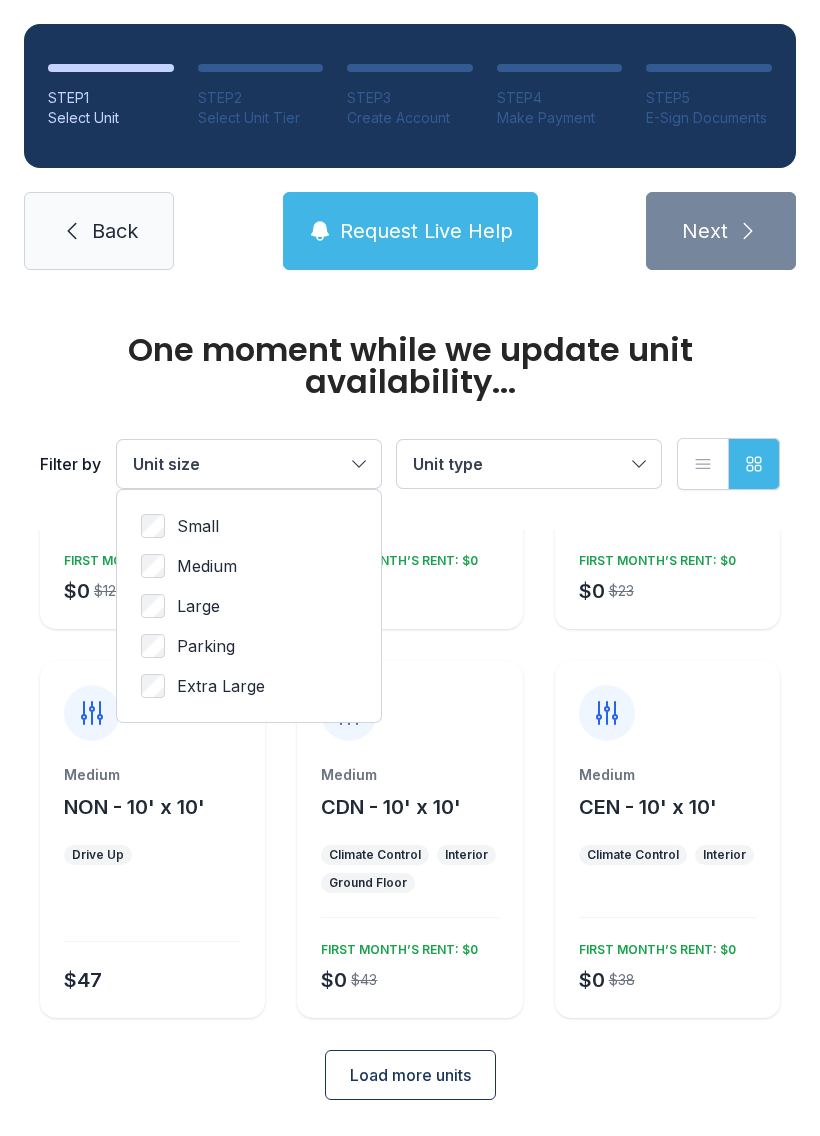 scroll, scrollTop: 230, scrollLeft: 0, axis: vertical 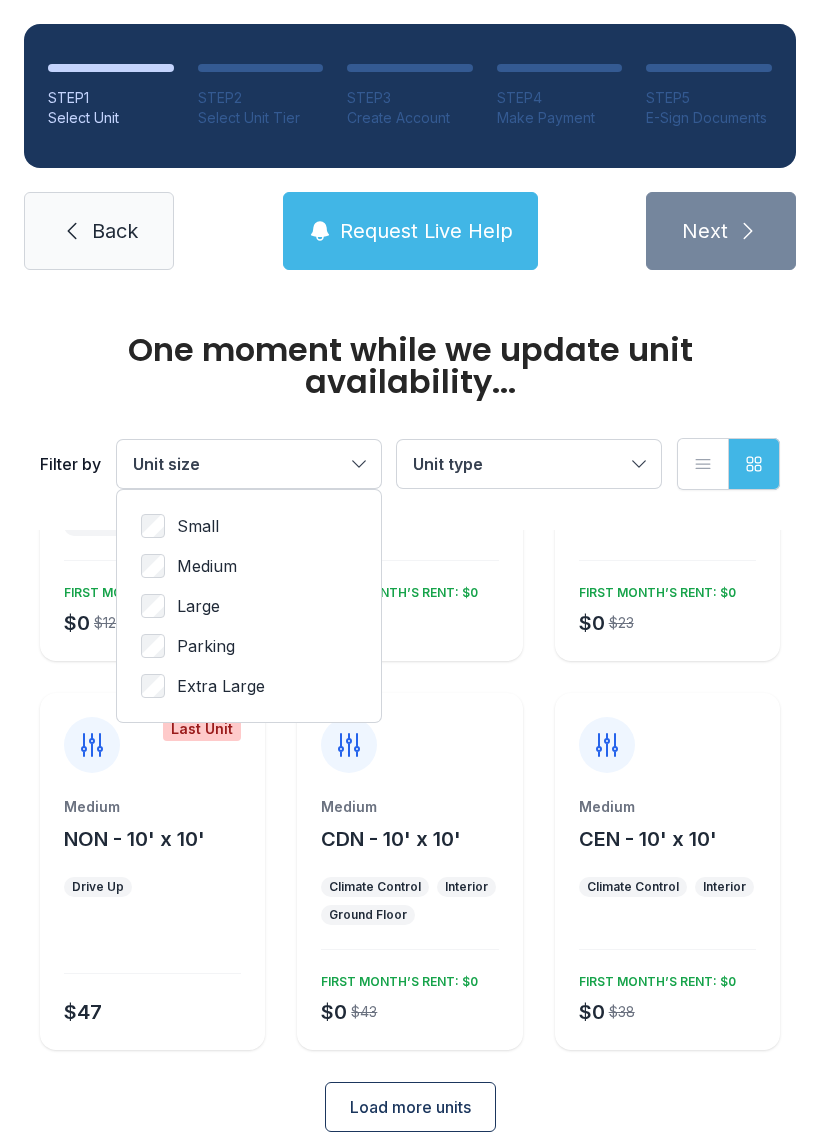 click on "Small Medium Large Parking Extra Large" at bounding box center (249, 606) 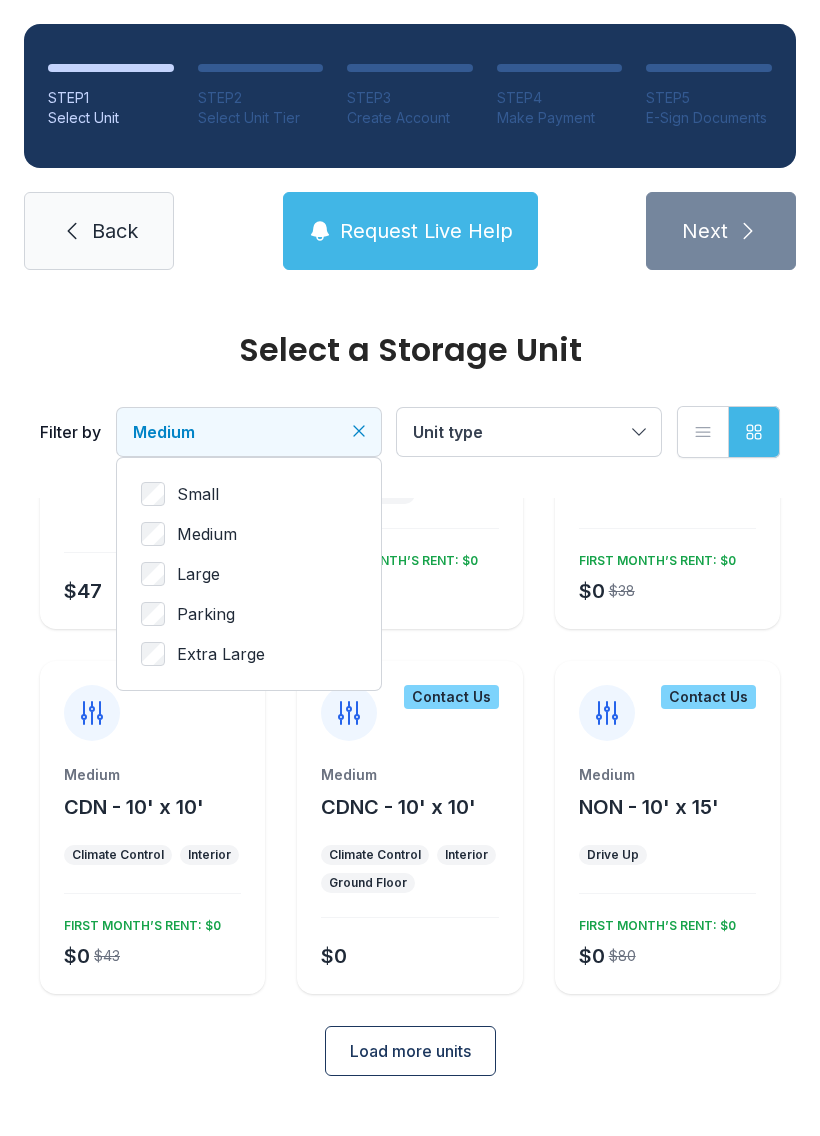 scroll, scrollTop: 206, scrollLeft: 0, axis: vertical 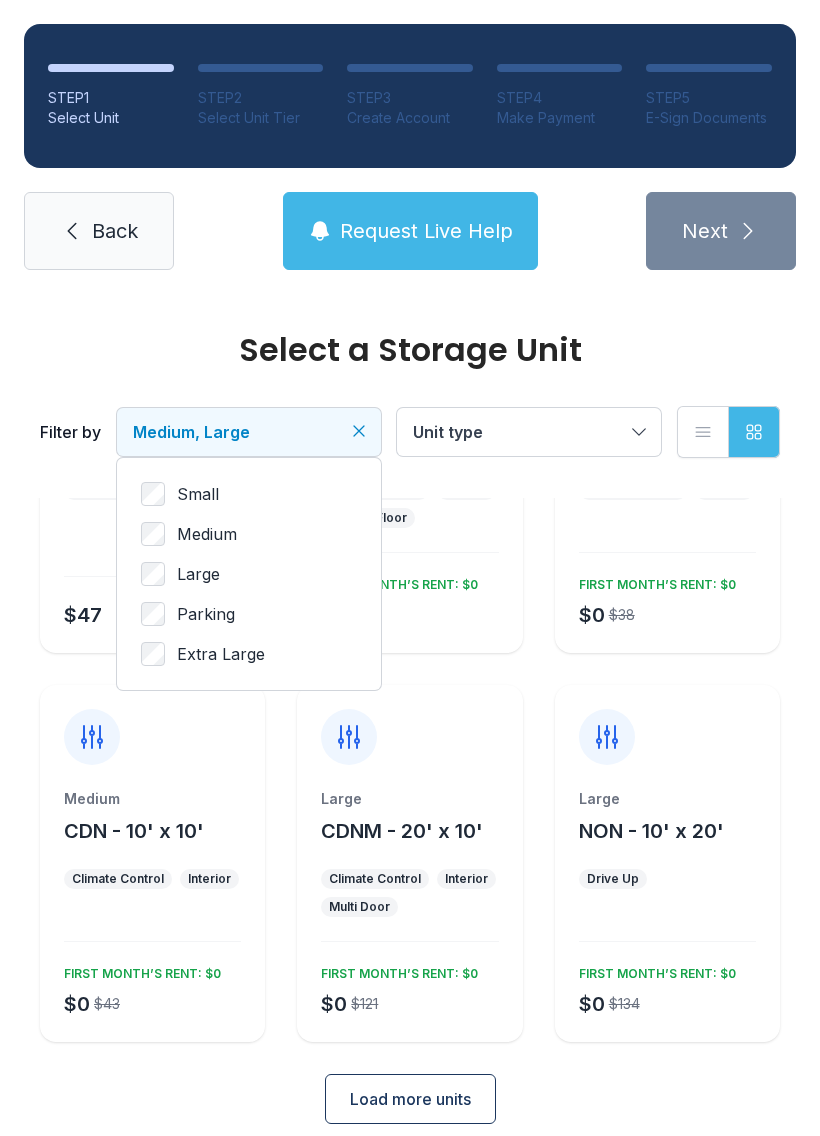click on "Medium" at bounding box center (249, 494) 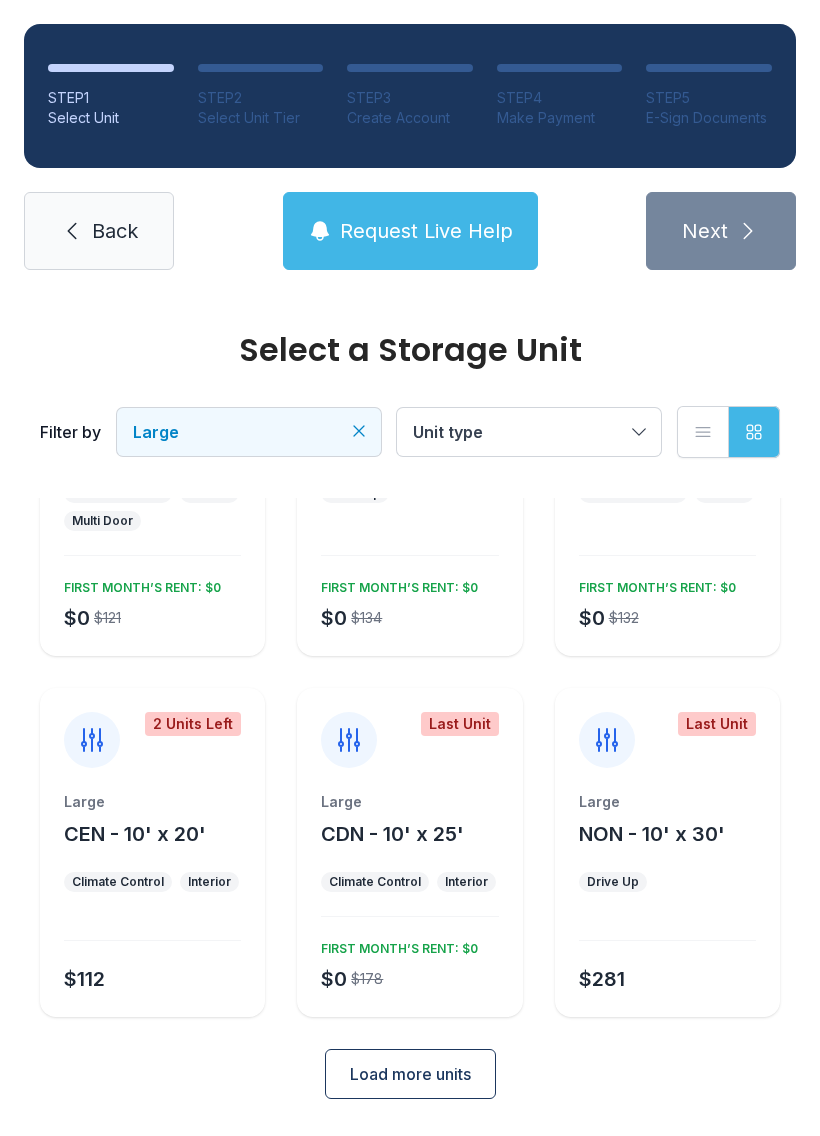 scroll, scrollTop: 202, scrollLeft: 0, axis: vertical 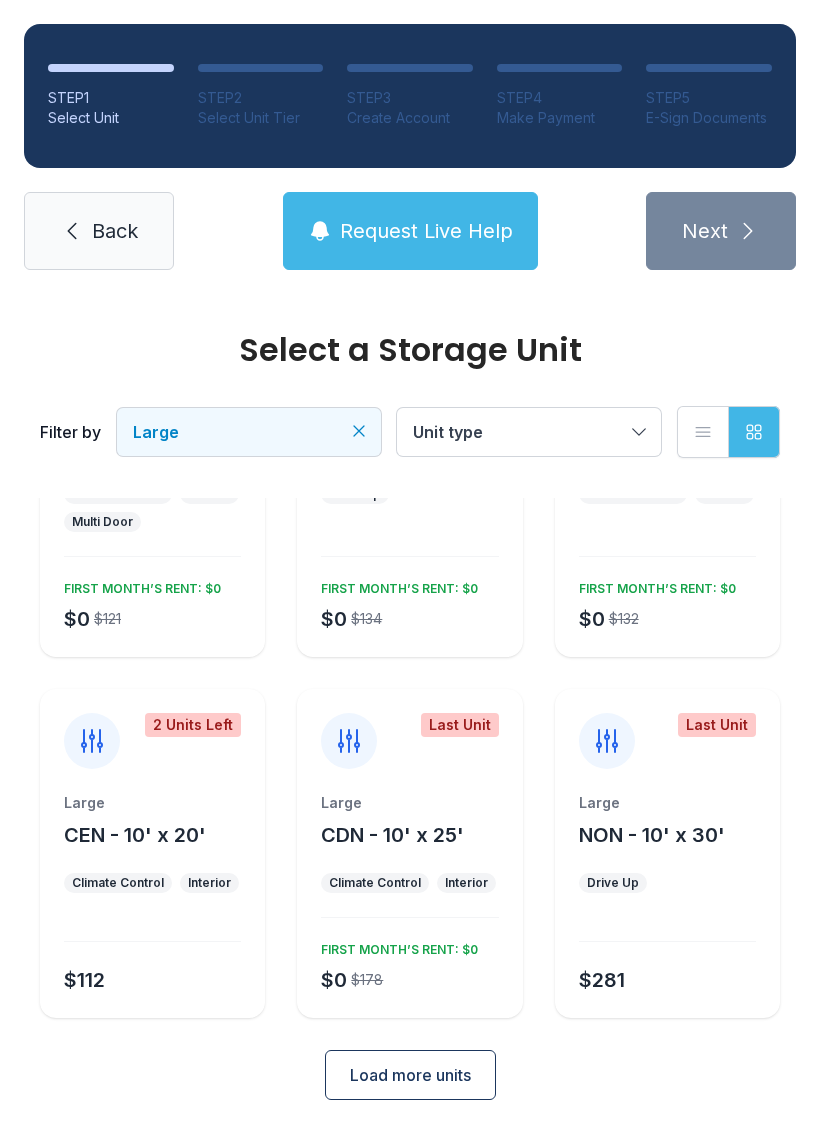 click on "Large" at bounding box center (152, 414) 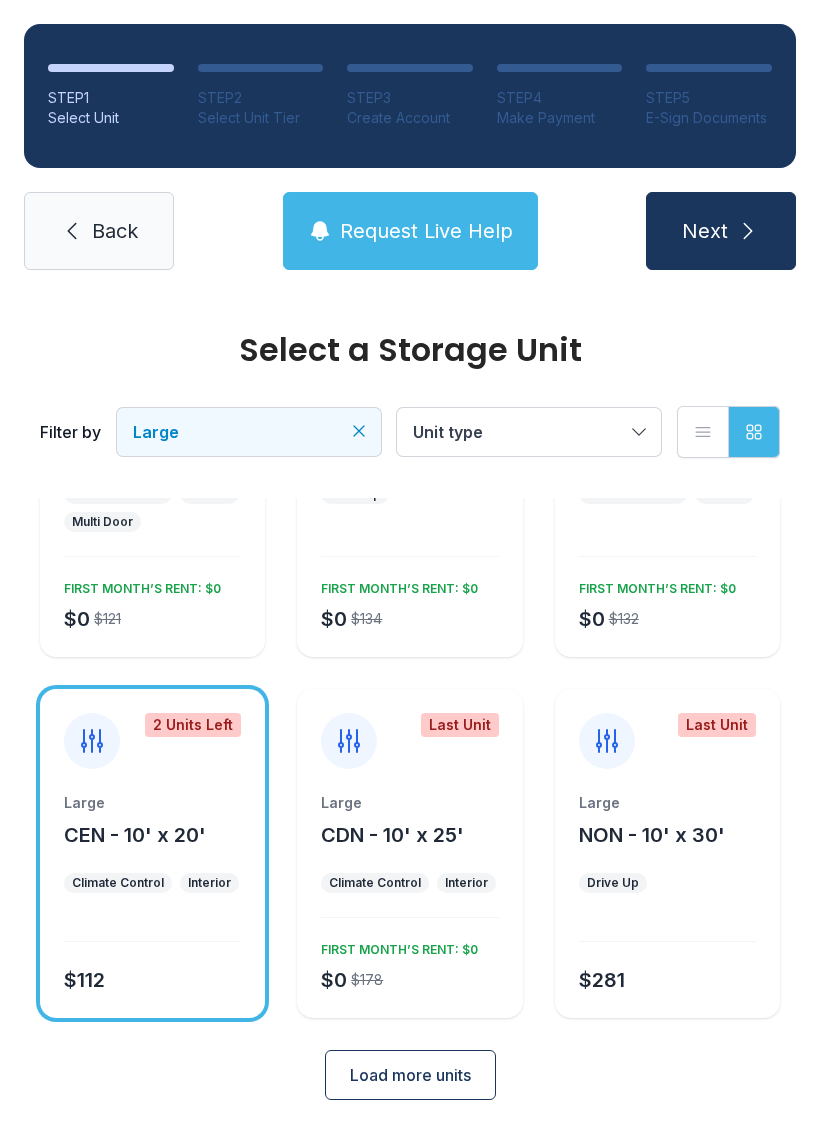 click at bounding box center (748, 231) 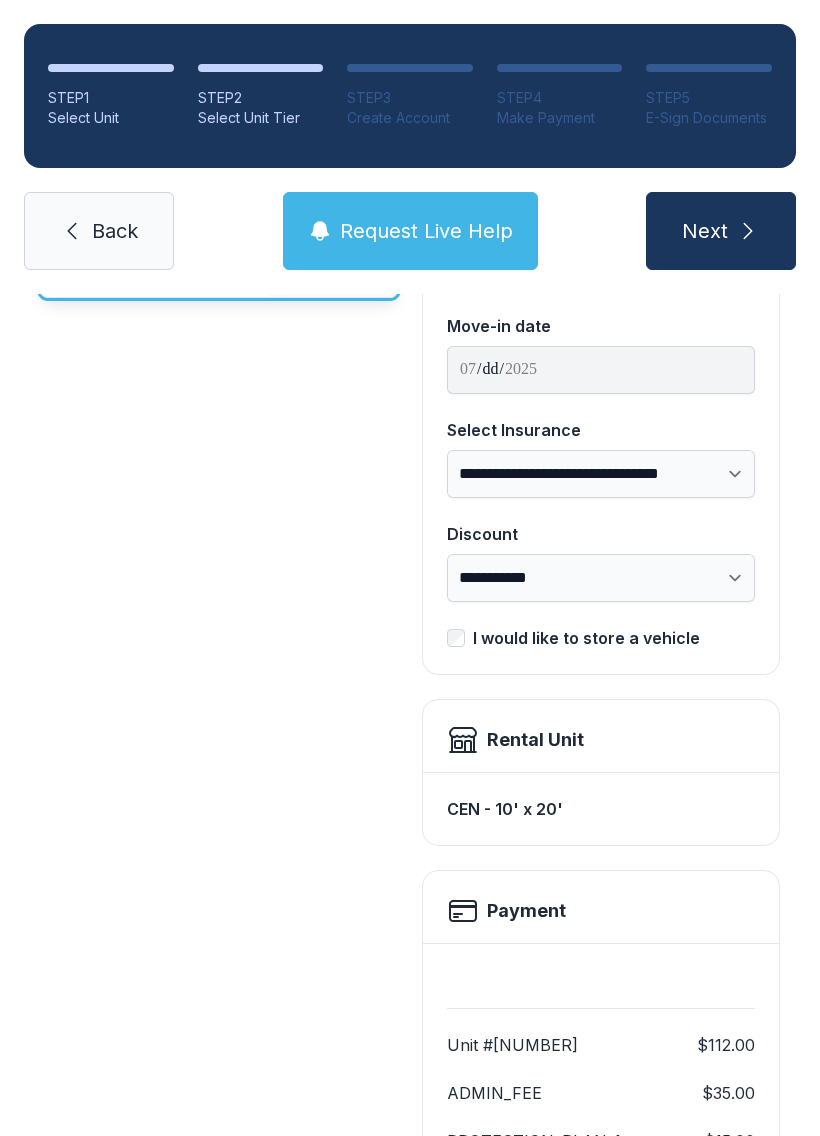 scroll, scrollTop: 325, scrollLeft: 0, axis: vertical 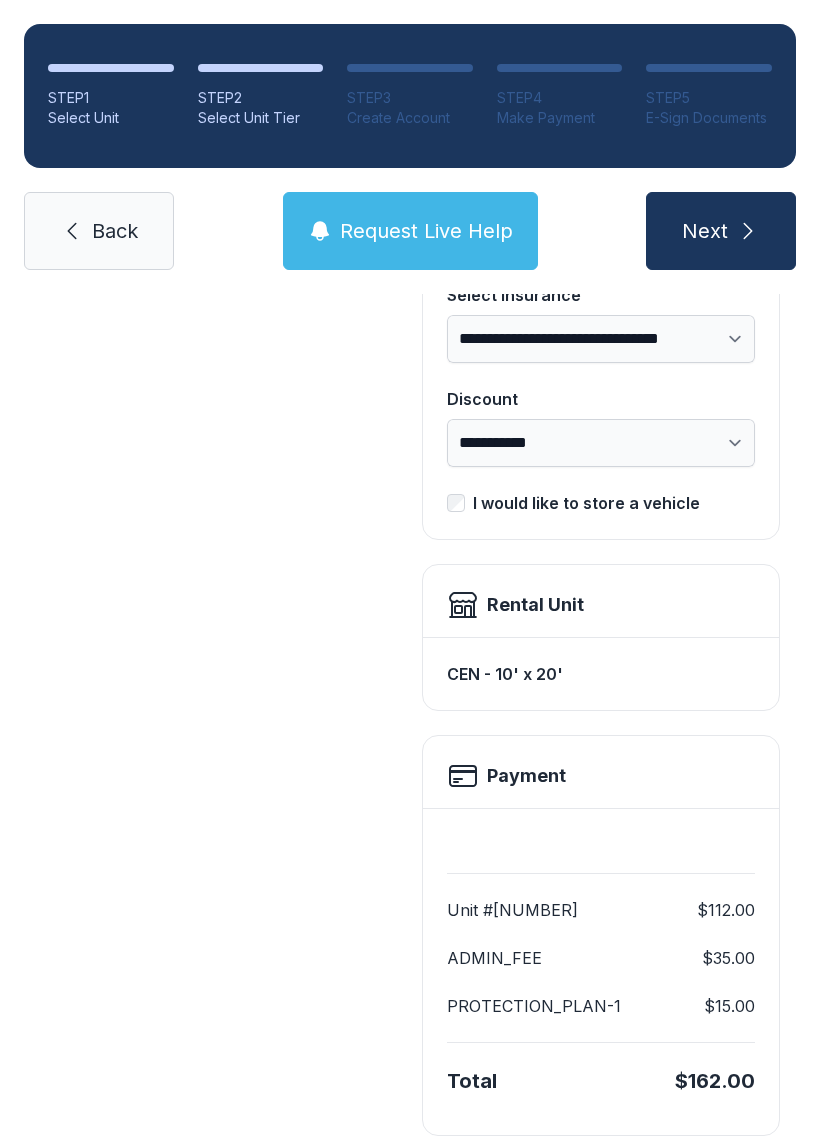 click on "Back" at bounding box center (115, 231) 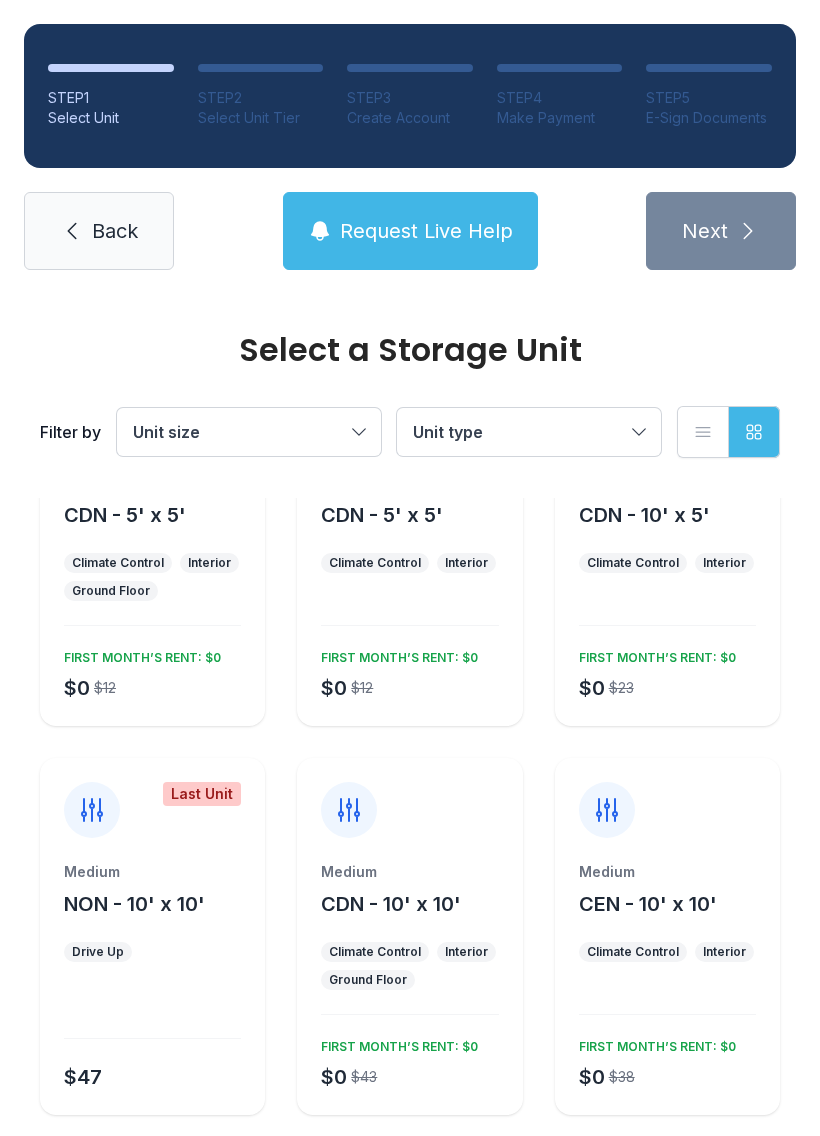 scroll, scrollTop: 129, scrollLeft: 0, axis: vertical 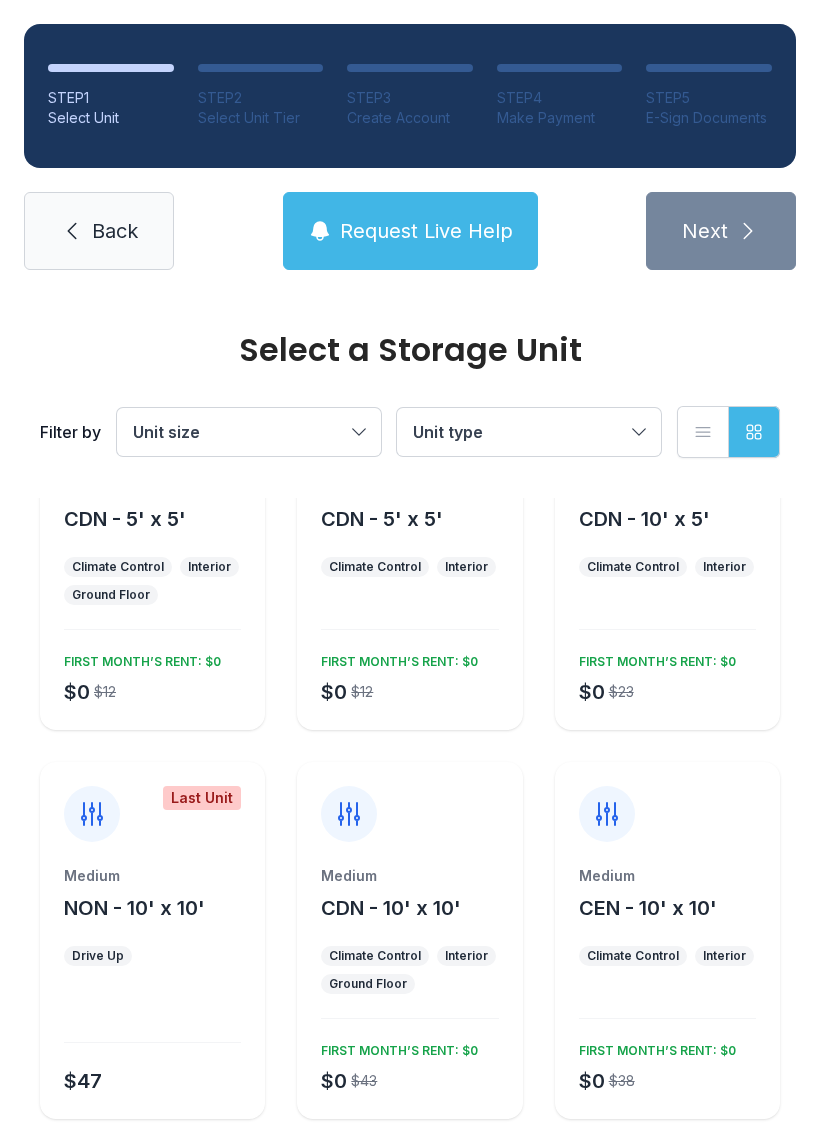 click on "Unit size" at bounding box center [239, 432] 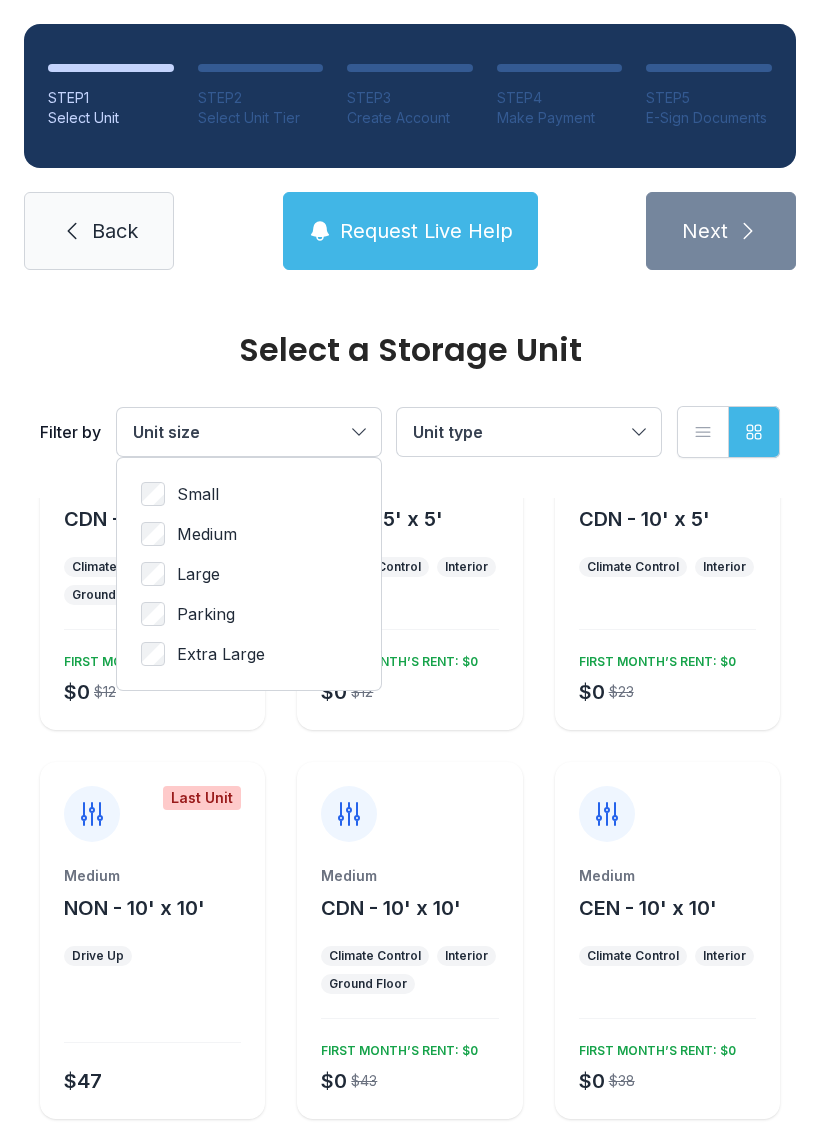click on "Large" at bounding box center [249, 494] 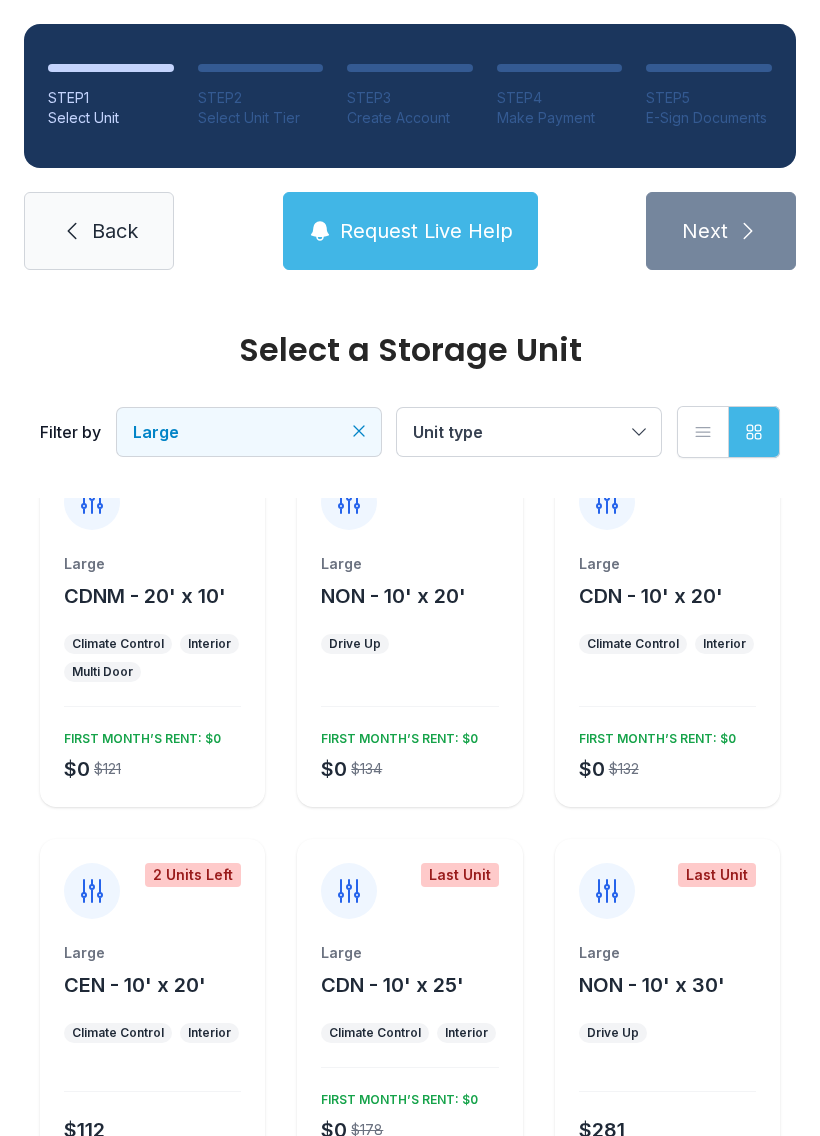 scroll, scrollTop: 39, scrollLeft: 0, axis: vertical 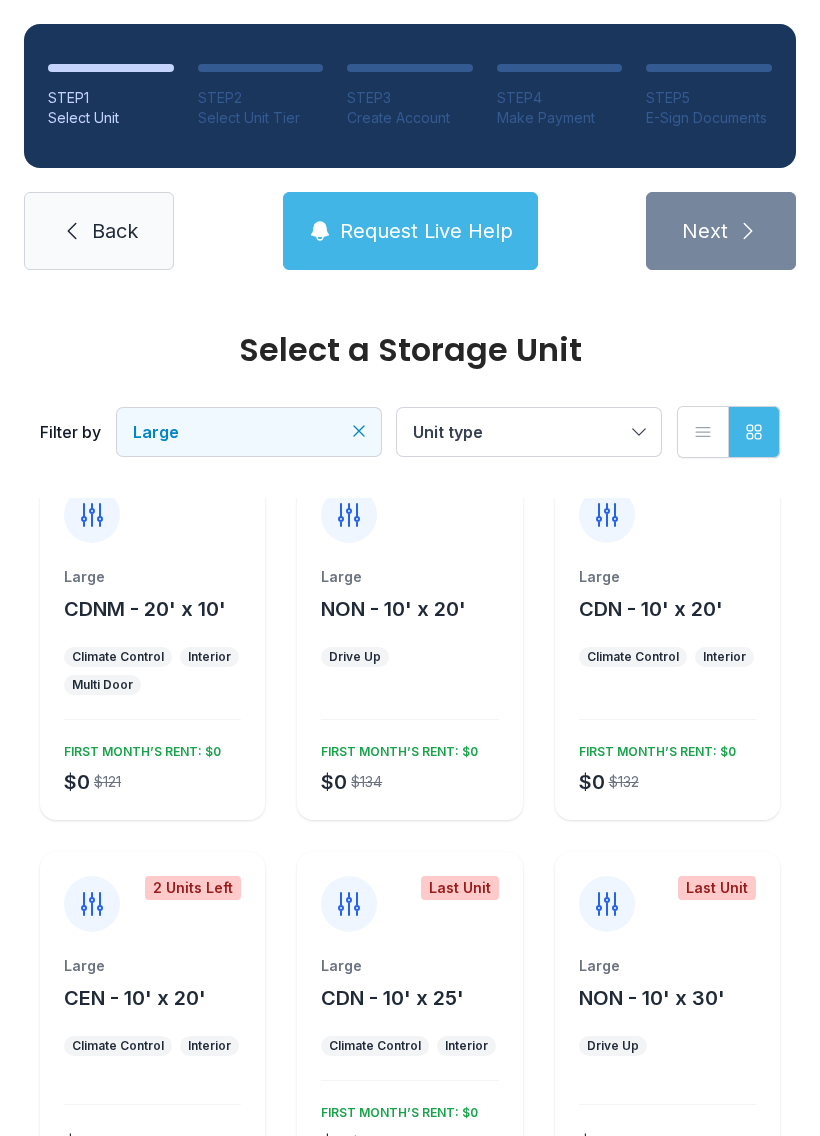 click on "CDNM - 20' x 10'" at bounding box center (145, 609) 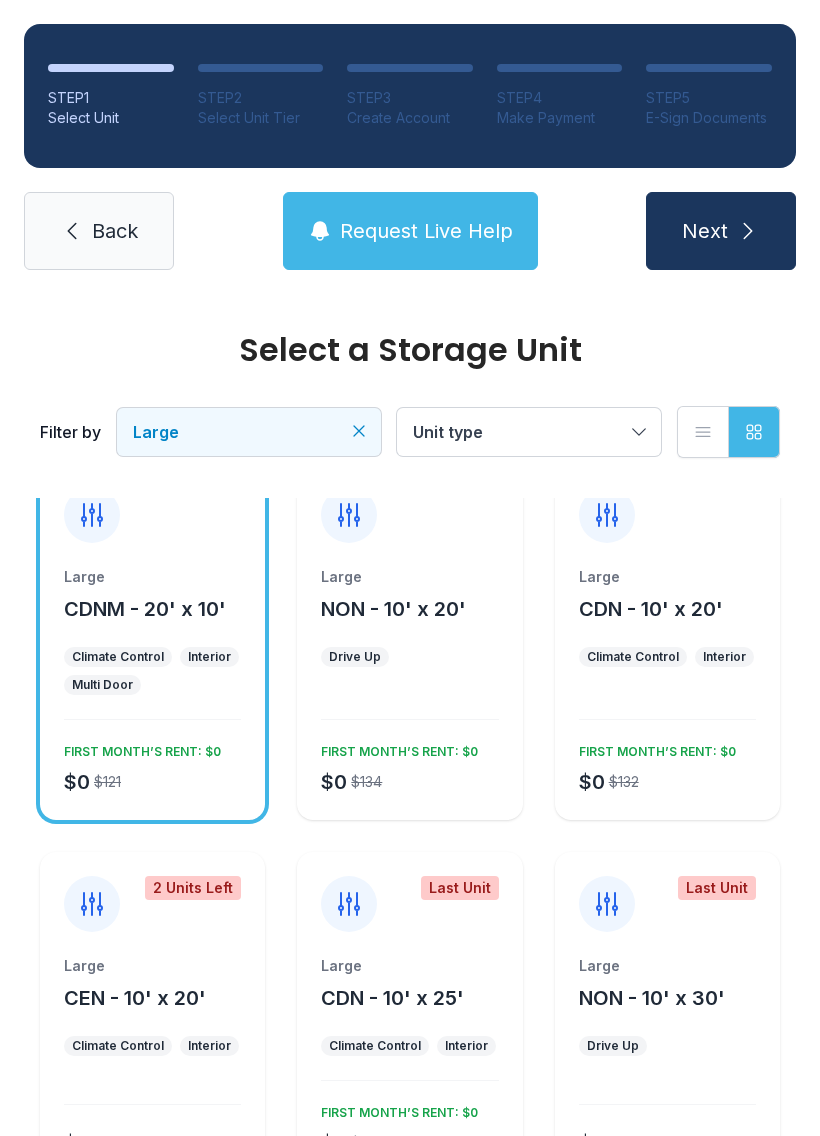 click on "Next" at bounding box center [705, 231] 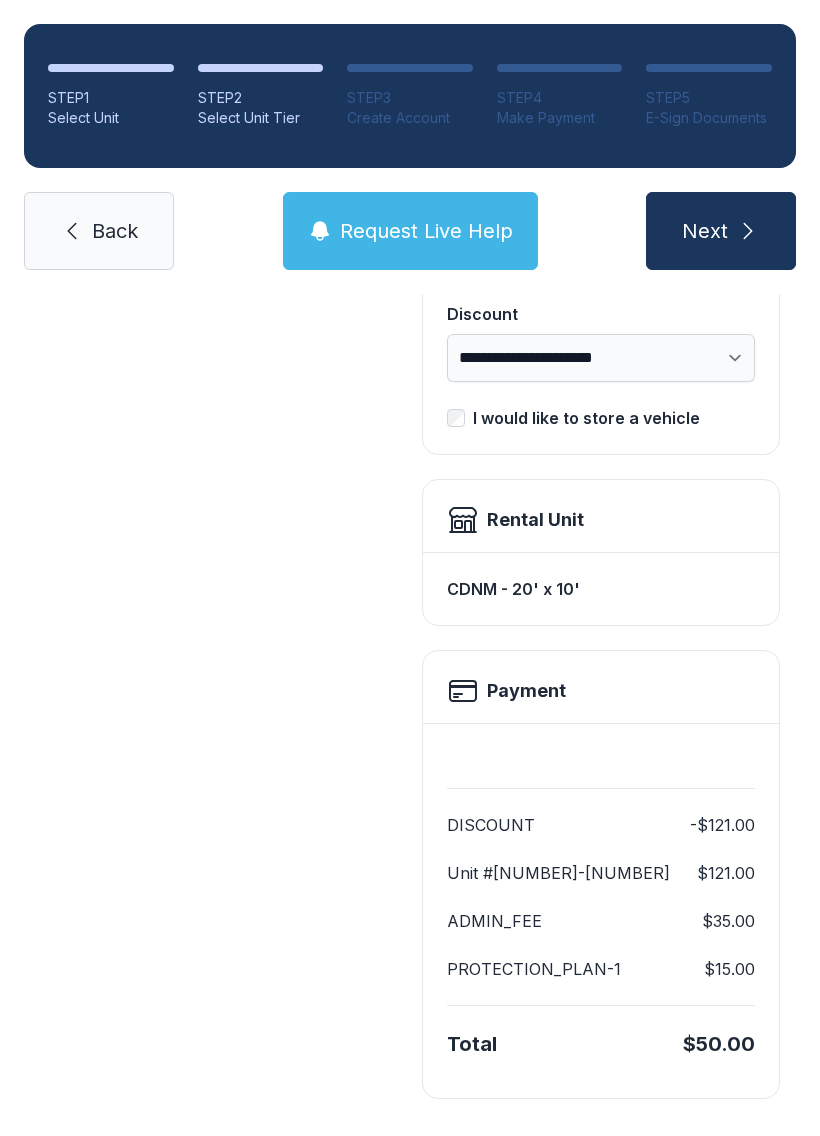 scroll, scrollTop: 409, scrollLeft: 0, axis: vertical 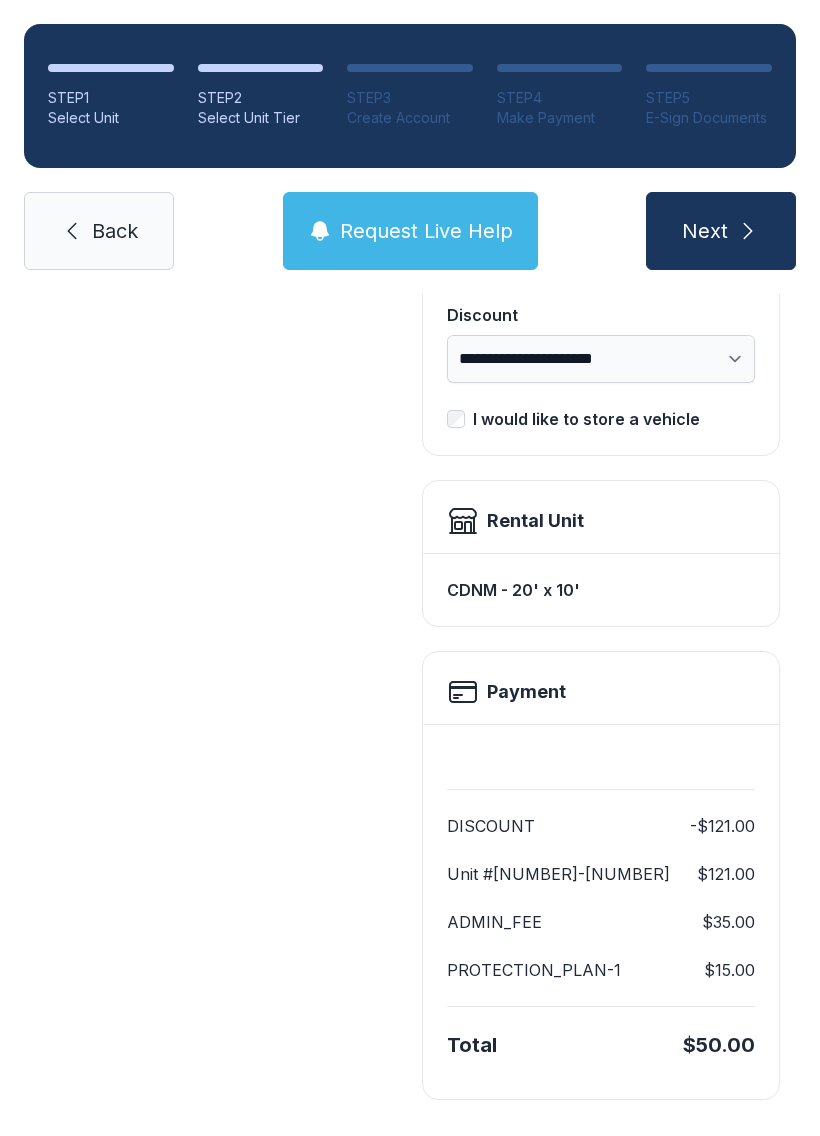 click on "Back" at bounding box center [115, 231] 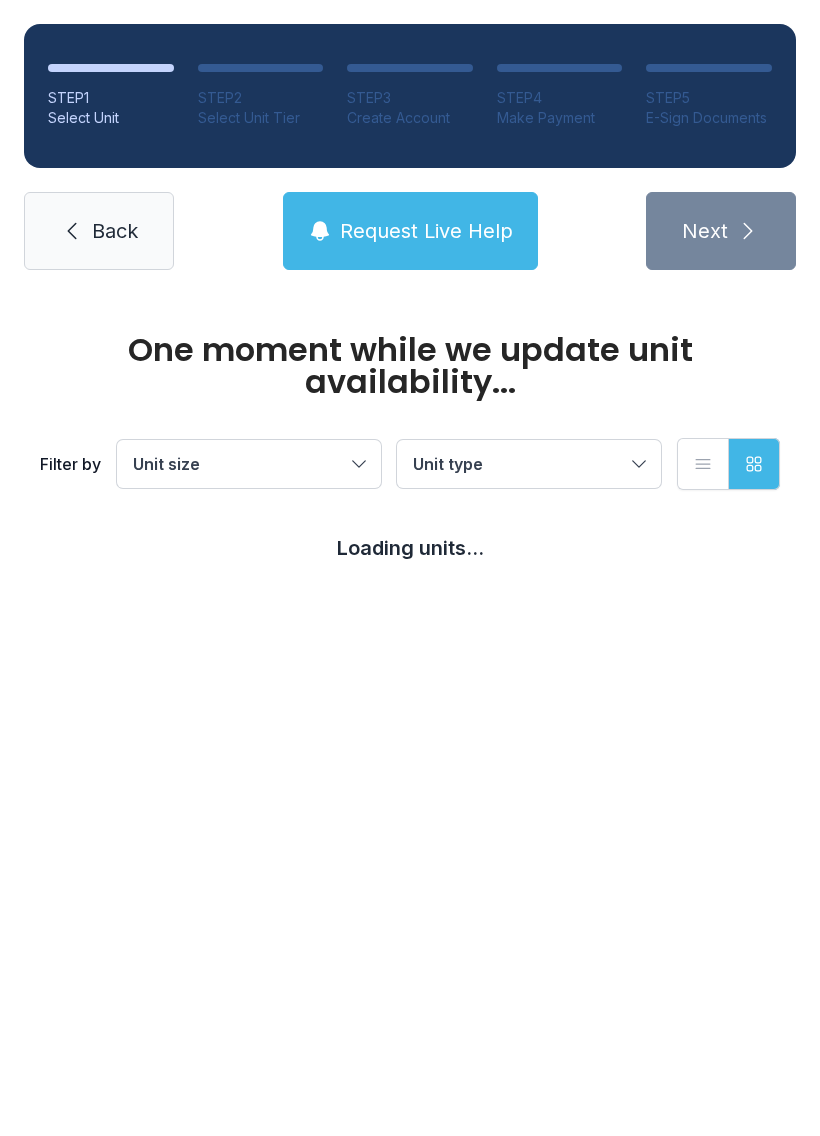 scroll, scrollTop: 0, scrollLeft: 0, axis: both 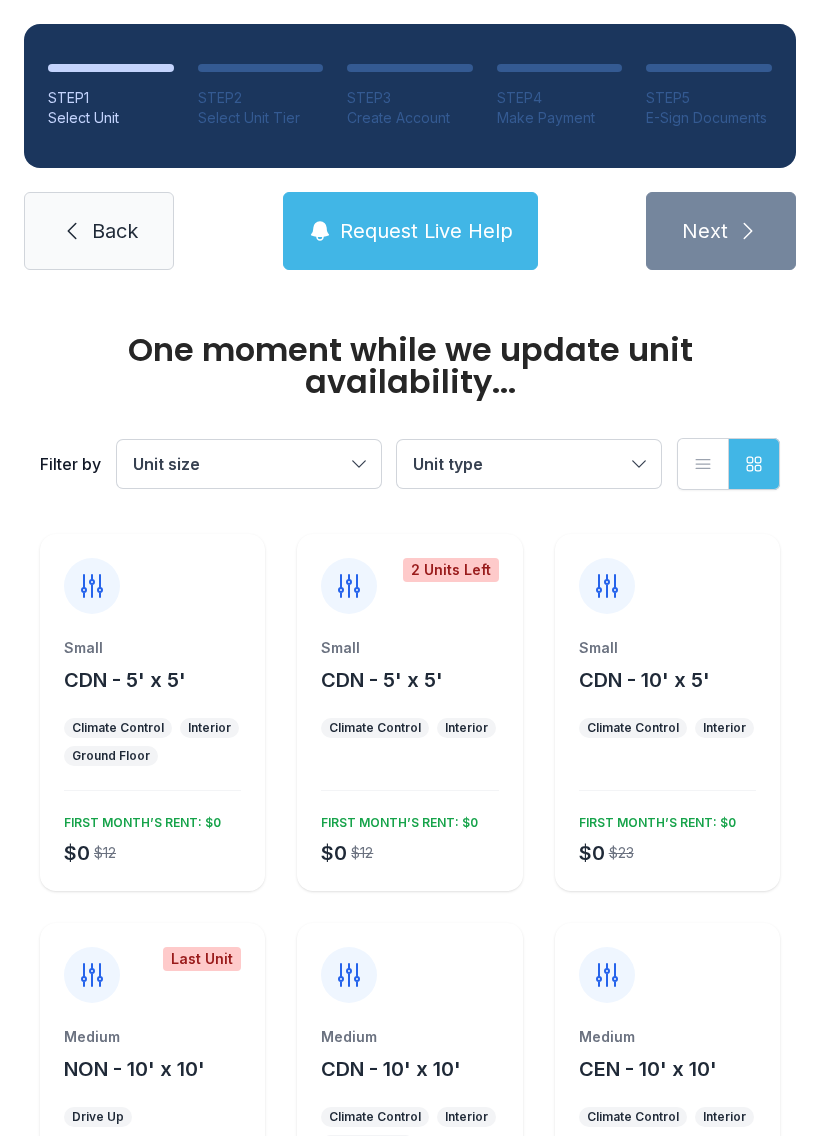 click on "Small CDN - 5' x 5'" at bounding box center [152, 666] 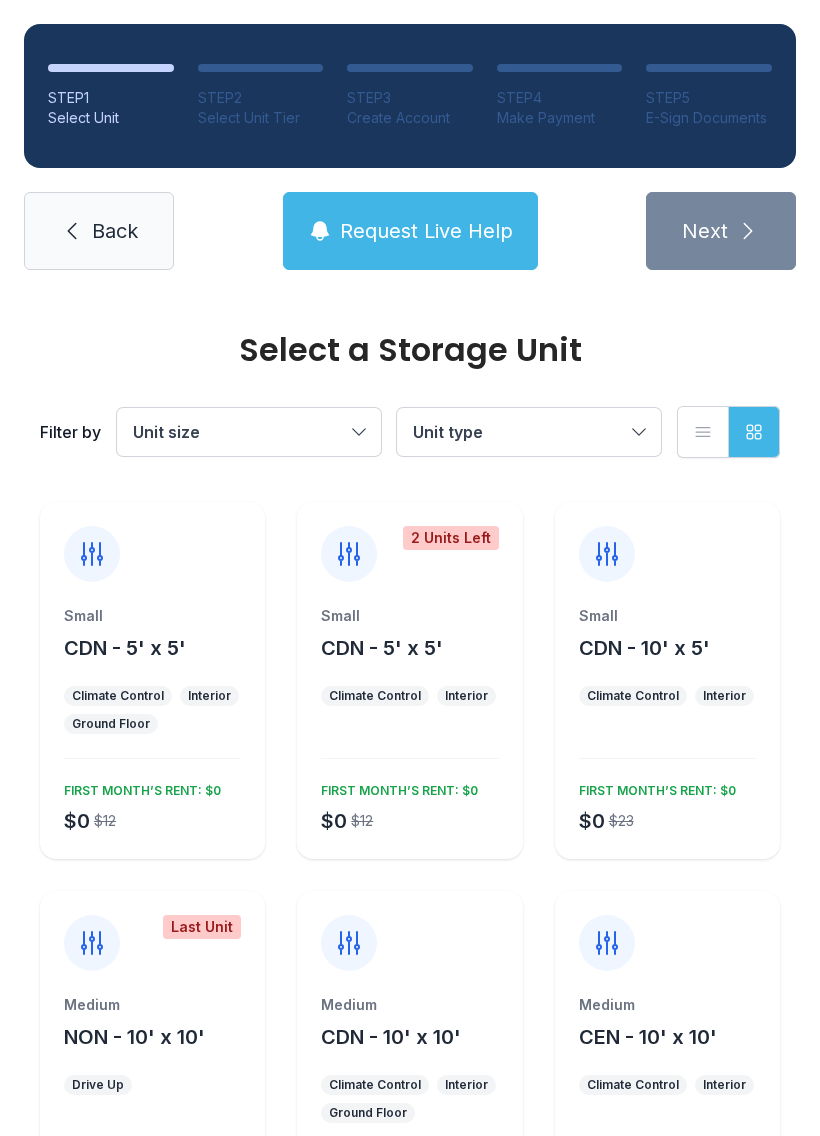 click on "Unit size" at bounding box center [239, 432] 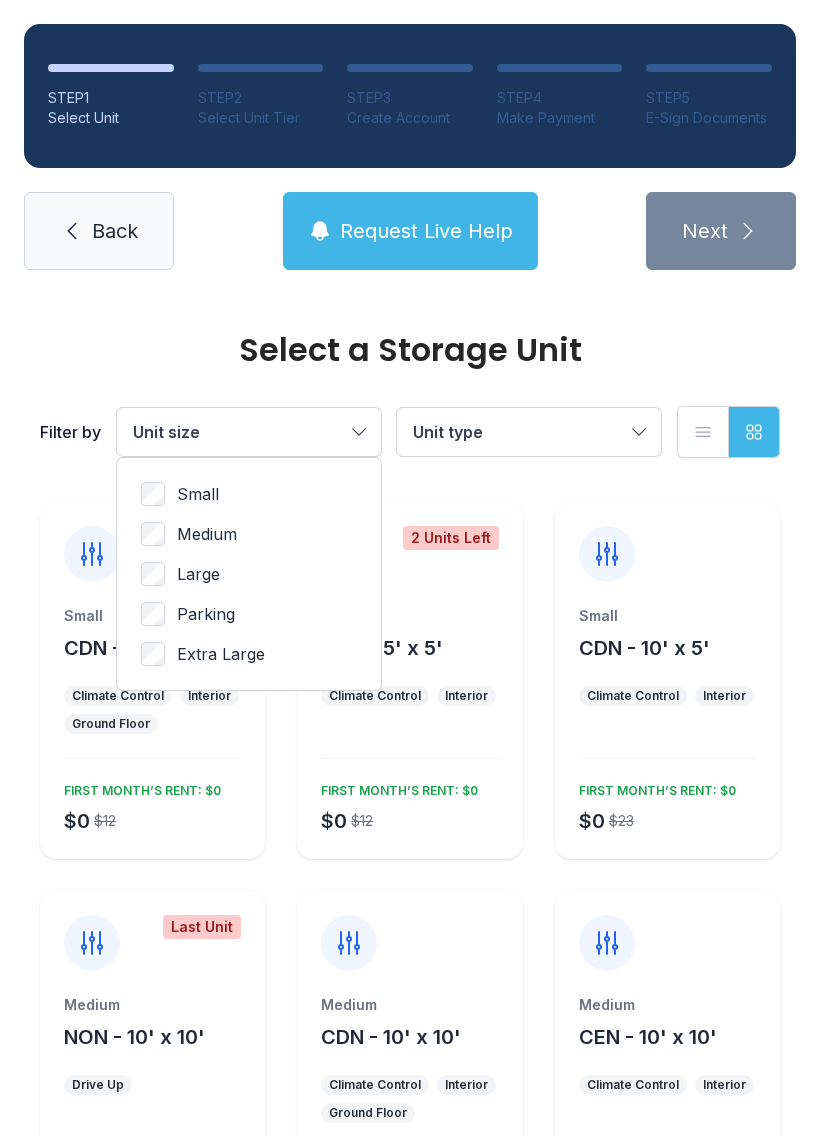 click on "Large" at bounding box center [249, 494] 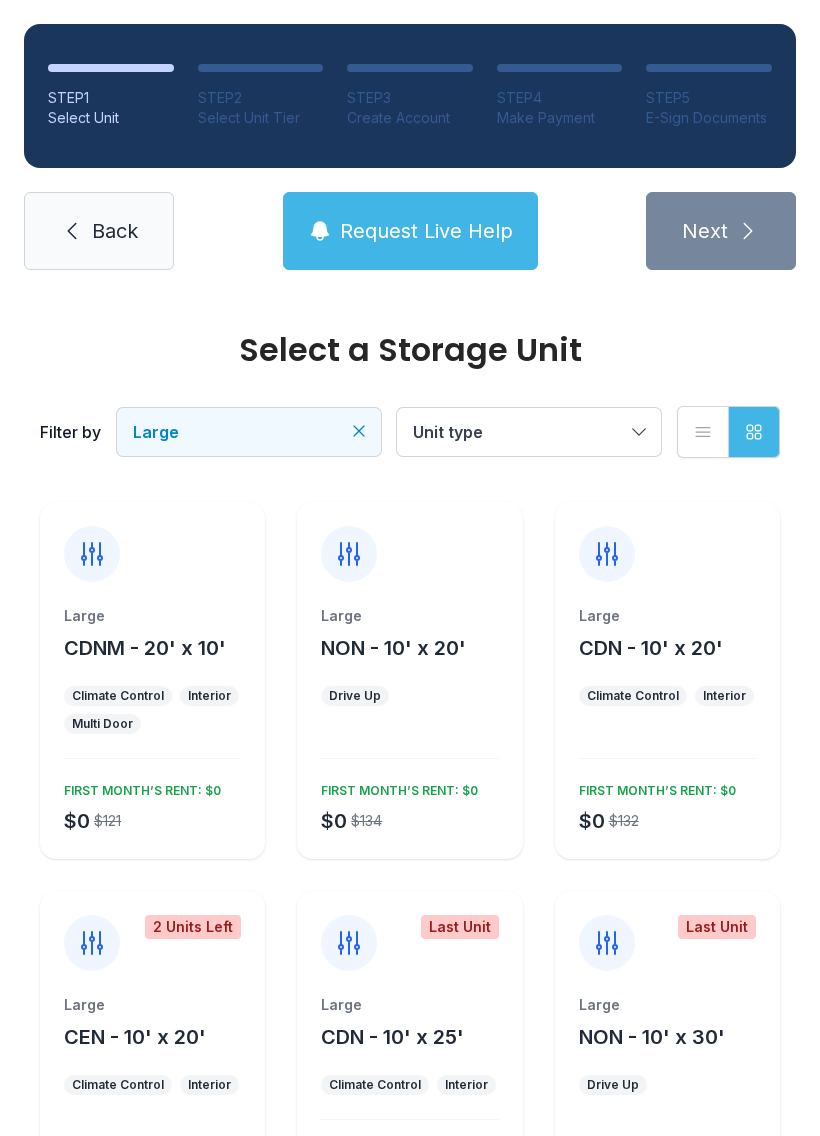 click on "NON - 10' x 20'" at bounding box center [145, 648] 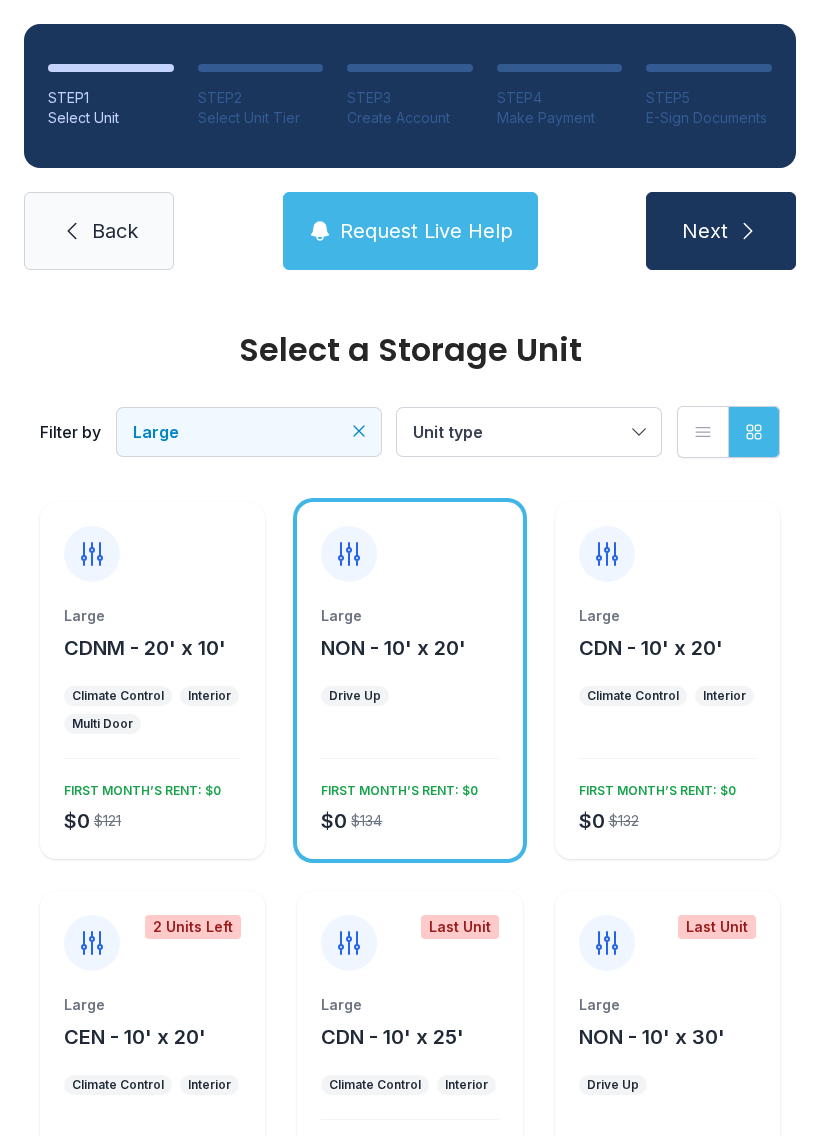 click on "Next" at bounding box center [705, 231] 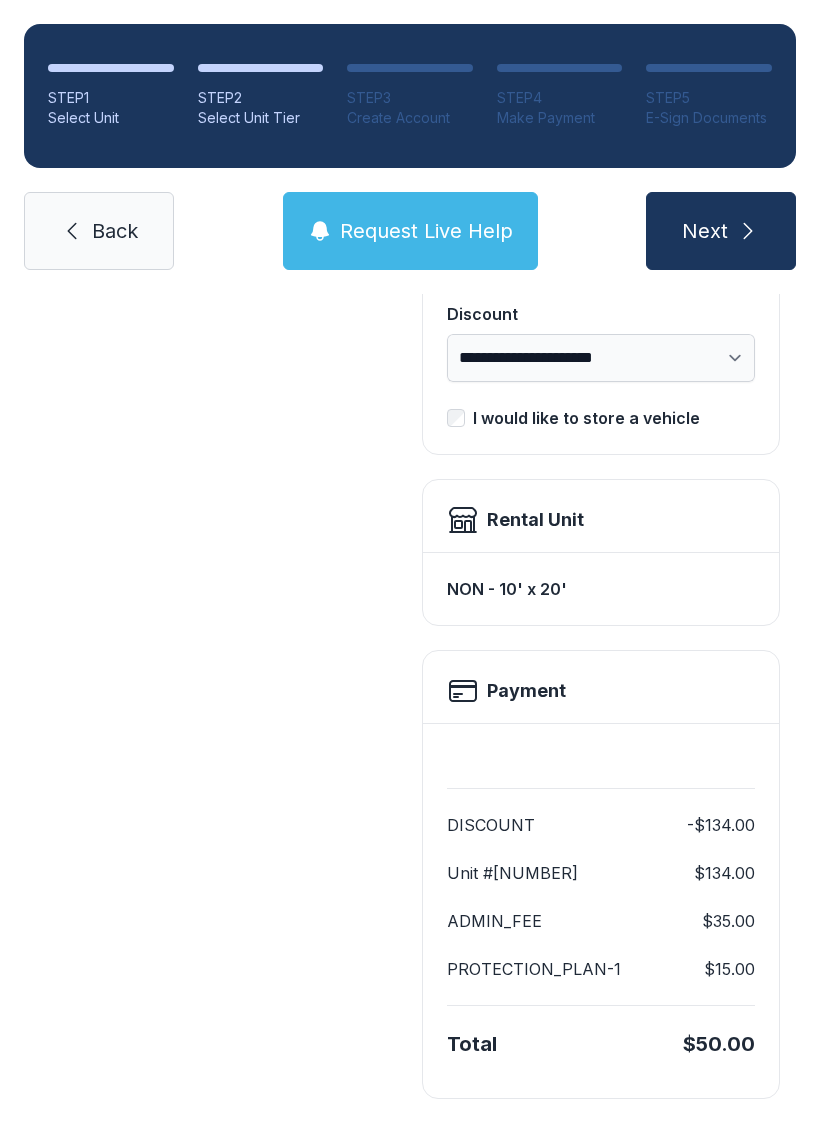 scroll, scrollTop: 409, scrollLeft: 0, axis: vertical 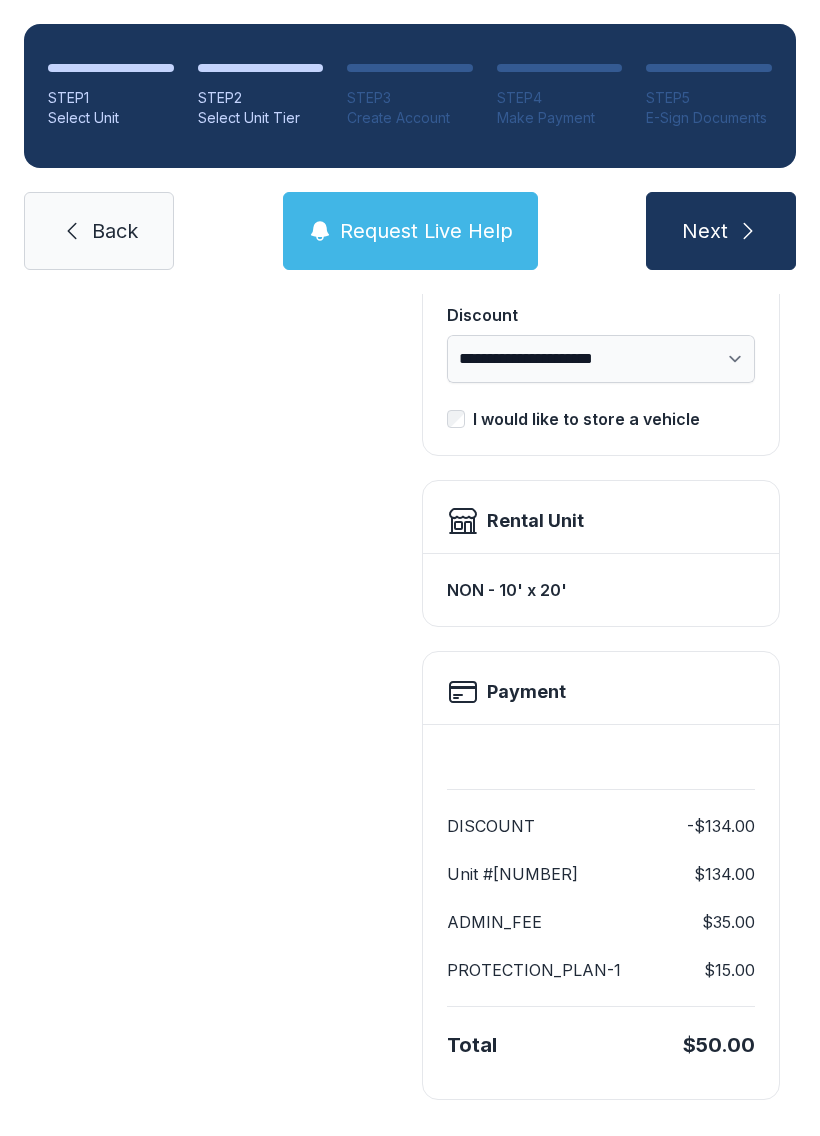 click at bounding box center [72, 231] 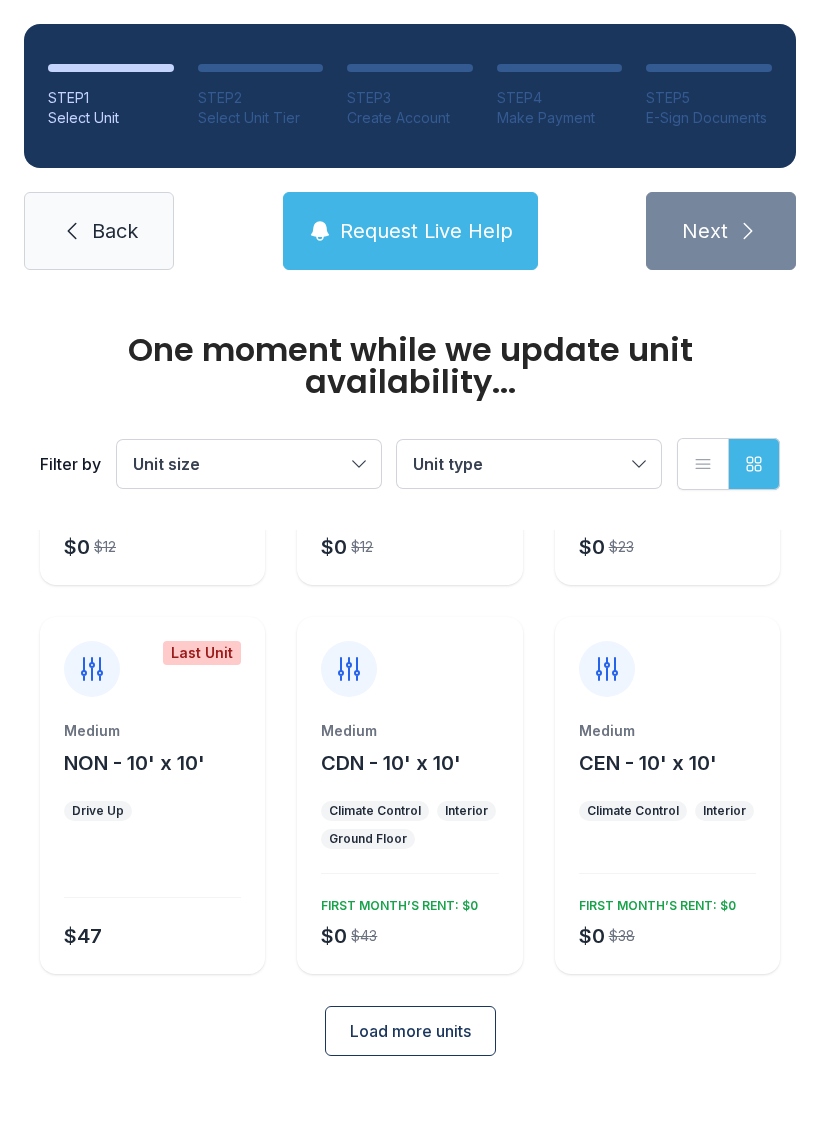 scroll, scrollTop: 0, scrollLeft: 0, axis: both 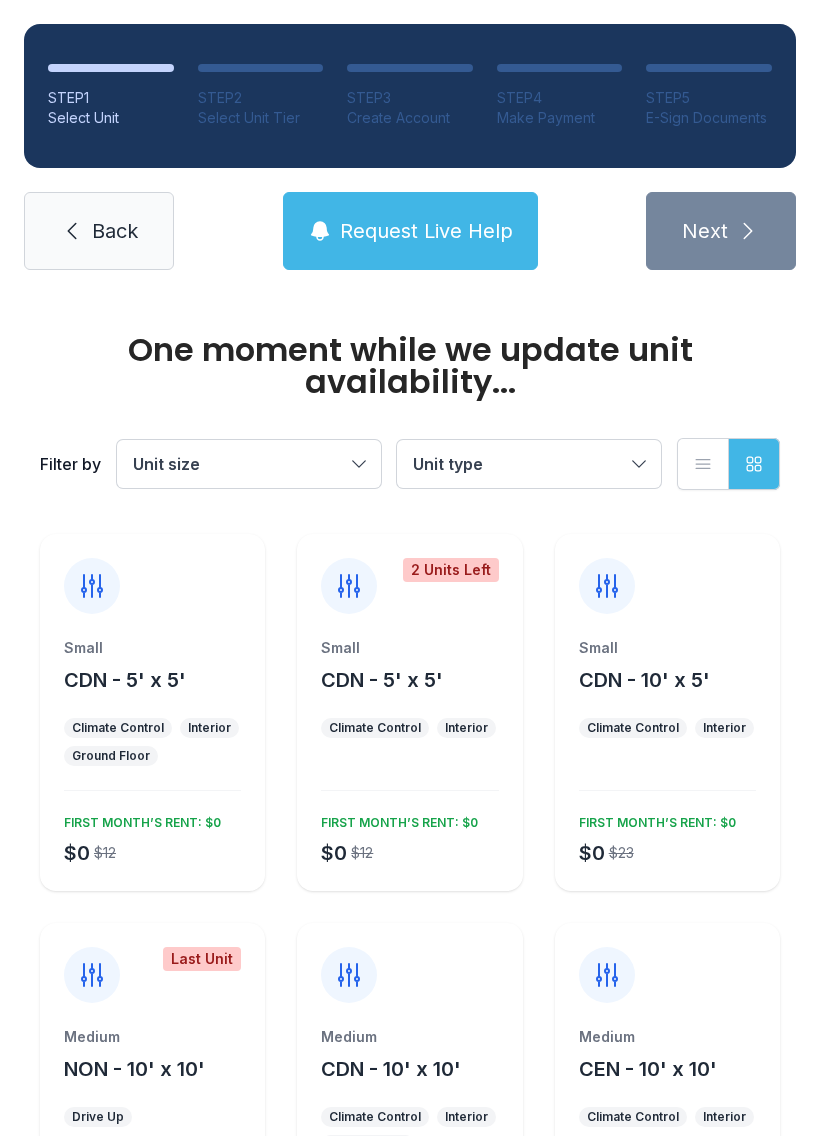 click on "Unit size" at bounding box center (249, 464) 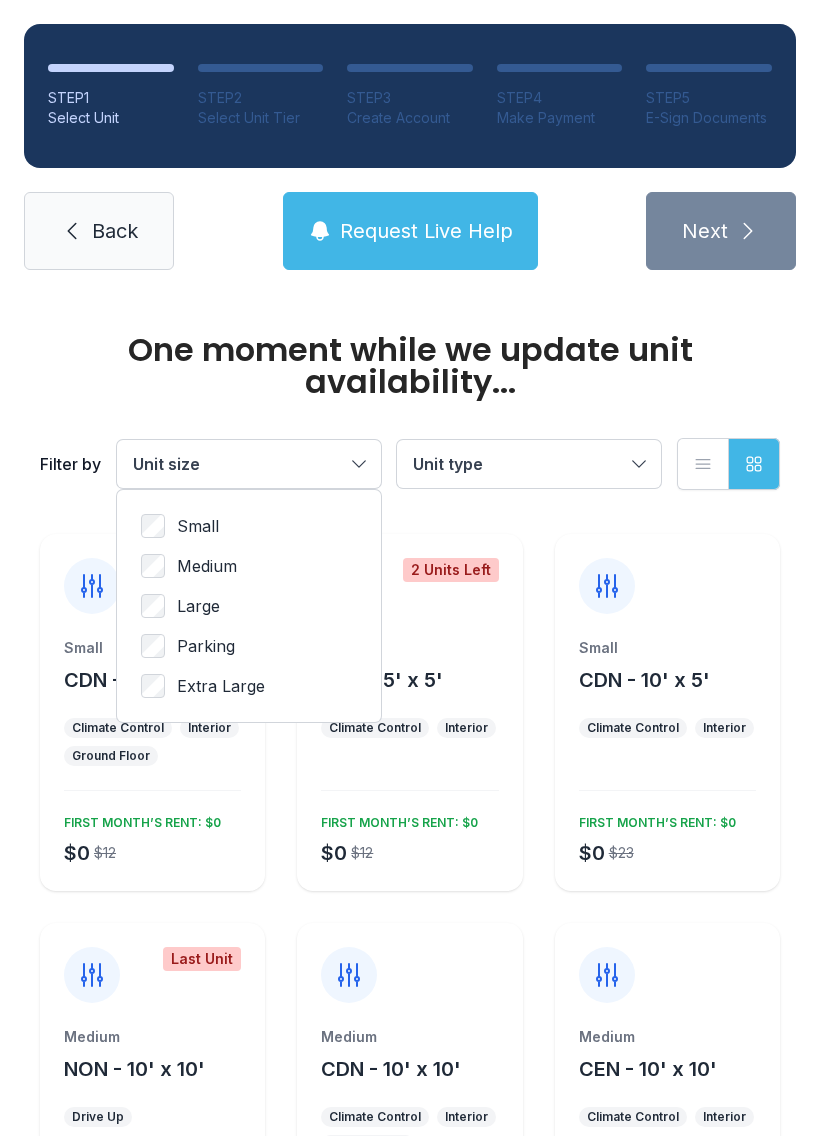 click on "Large" at bounding box center (198, 526) 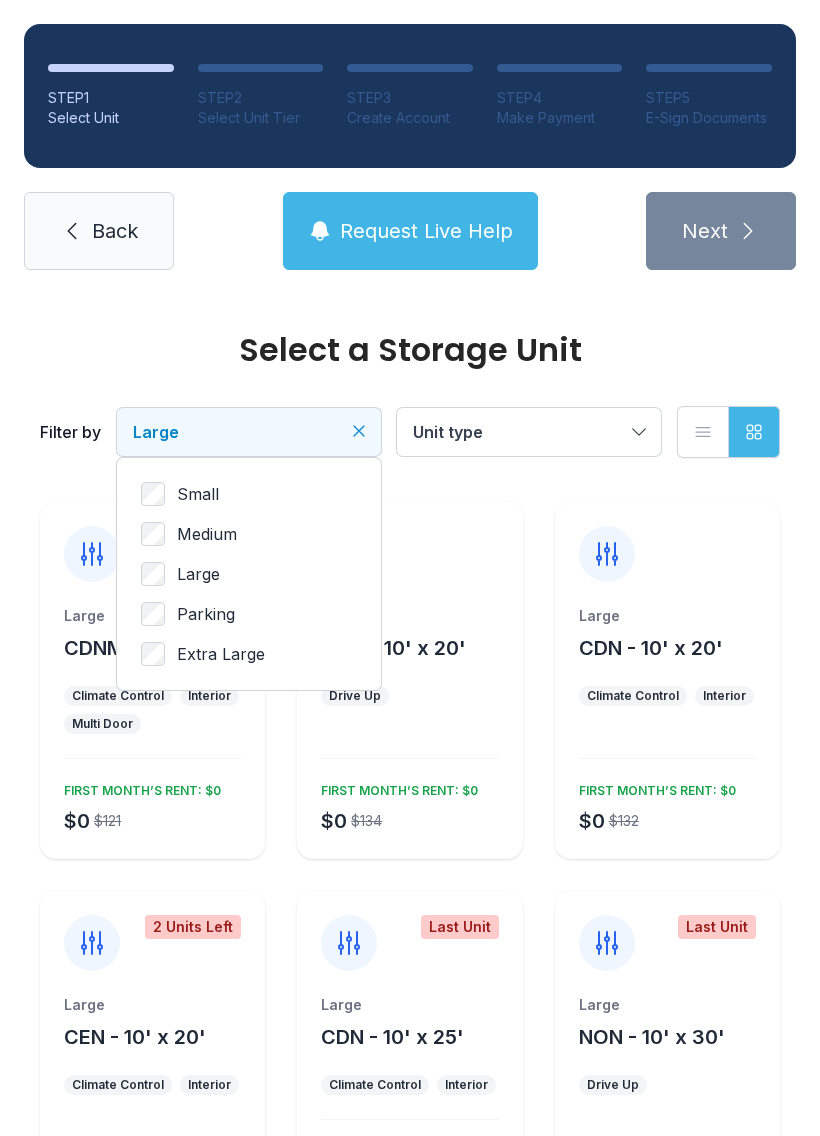 click on "CDN - 10' x 20'" at bounding box center [145, 648] 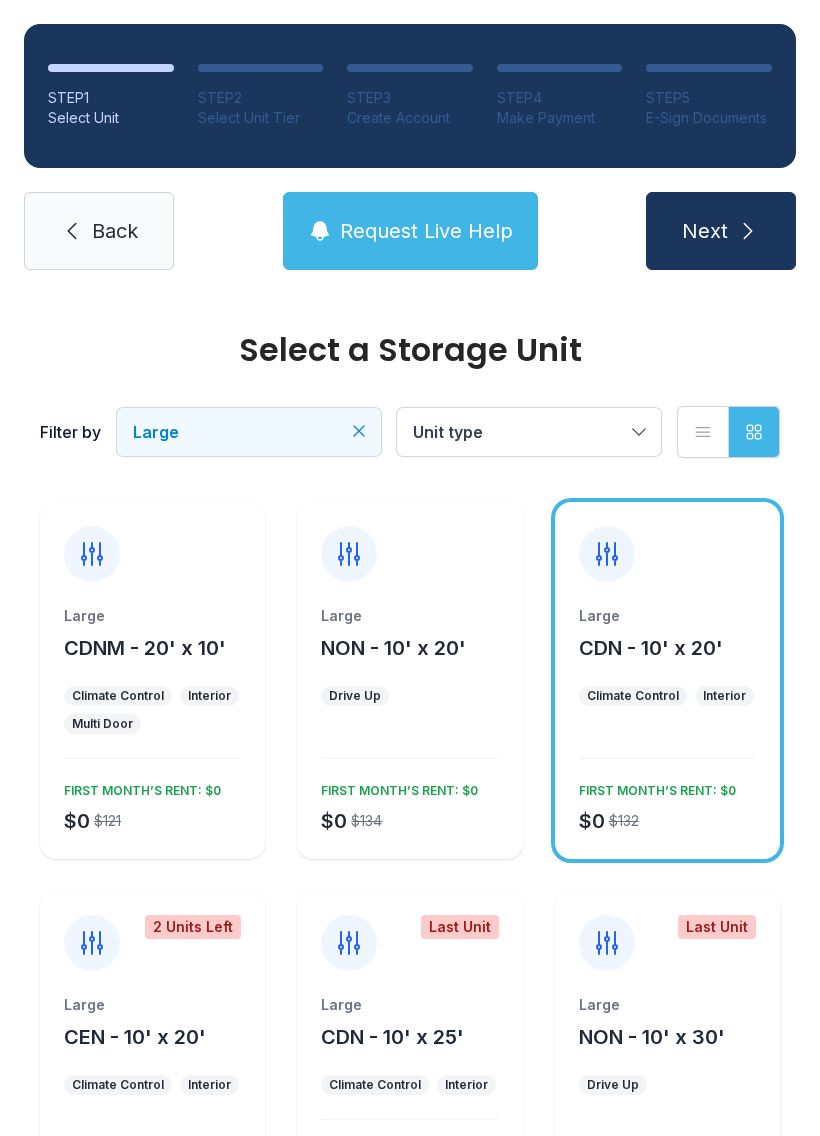click on "Next" at bounding box center [705, 231] 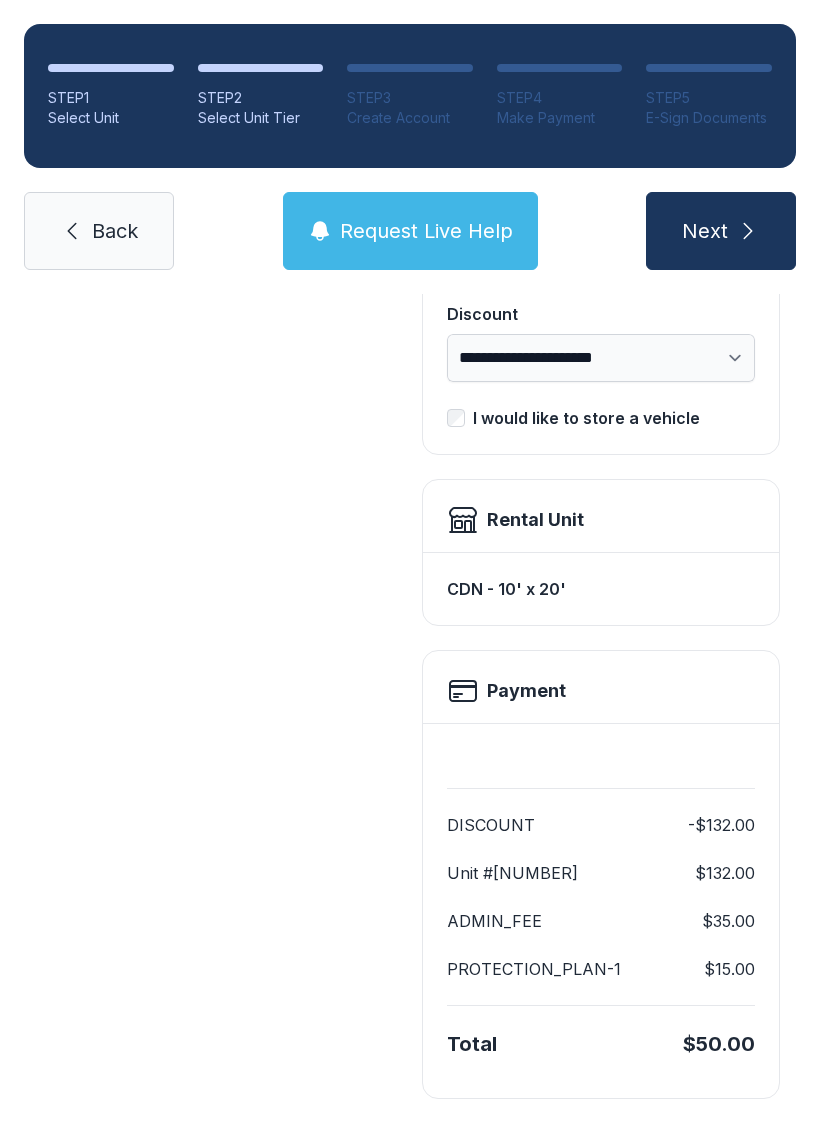 scroll, scrollTop: 409, scrollLeft: 0, axis: vertical 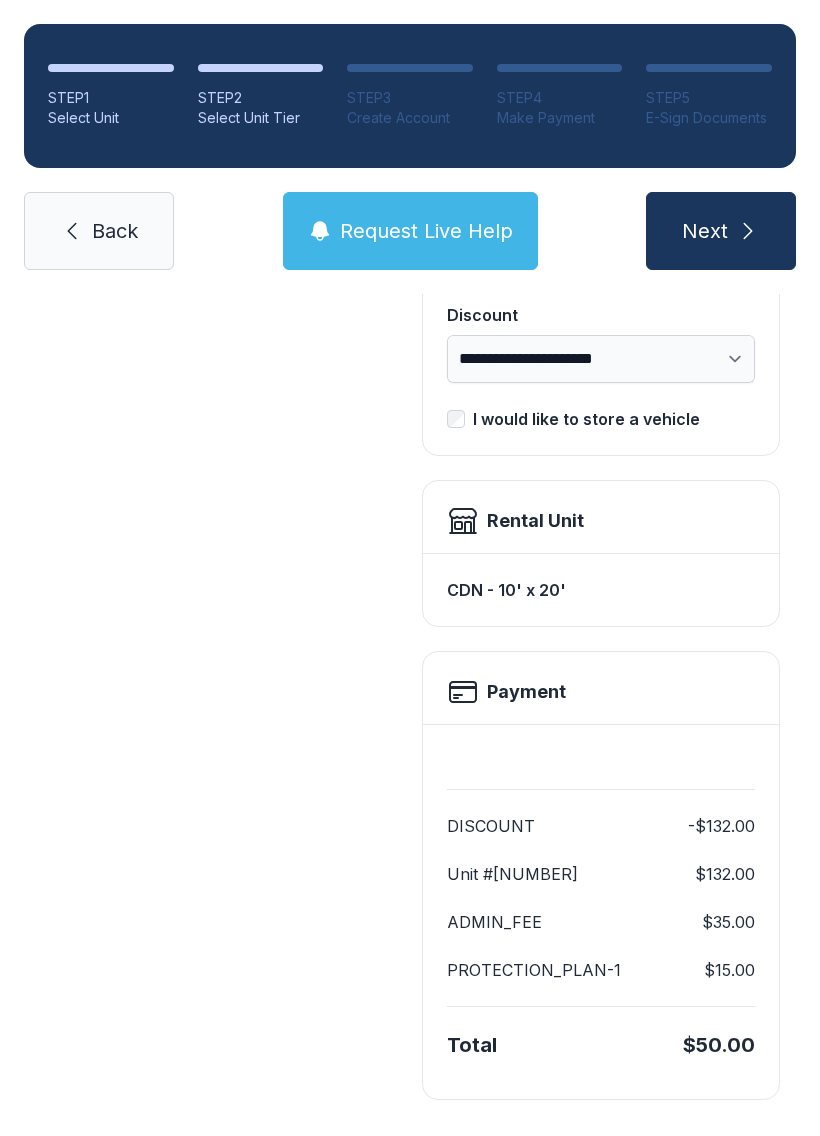 click on "Back" at bounding box center [115, 231] 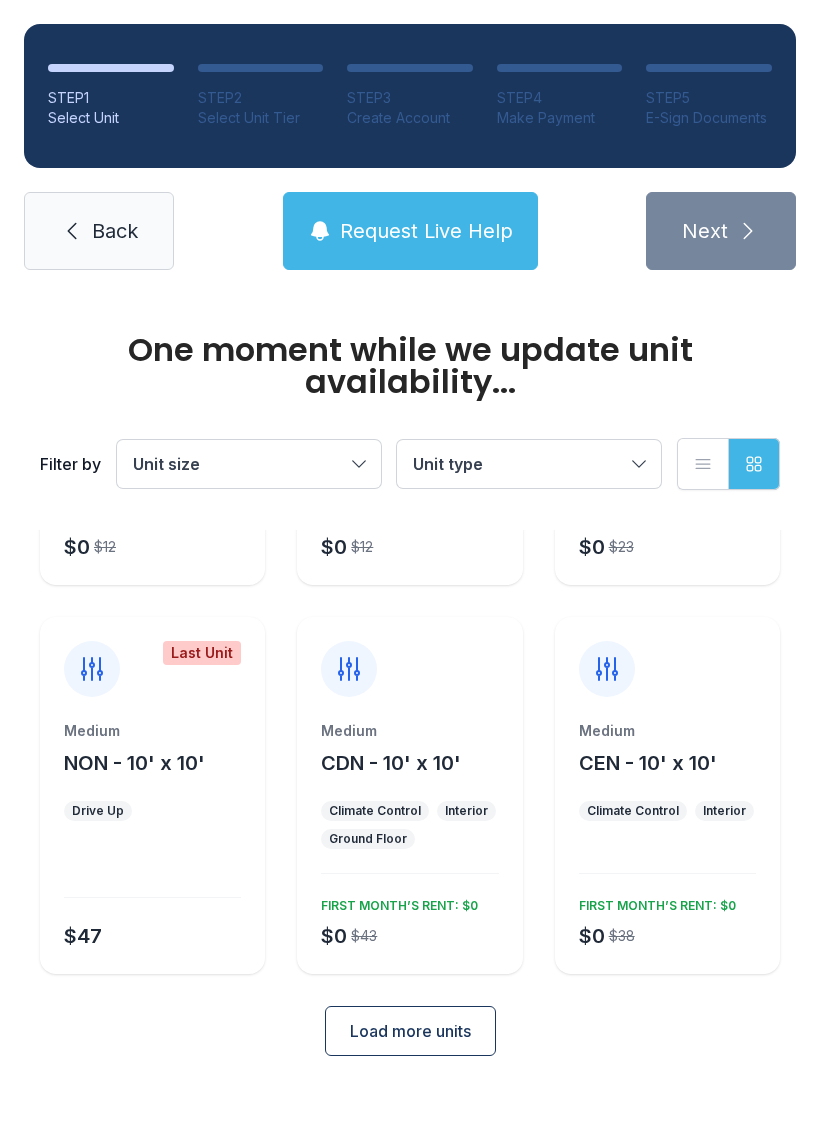scroll, scrollTop: 0, scrollLeft: 0, axis: both 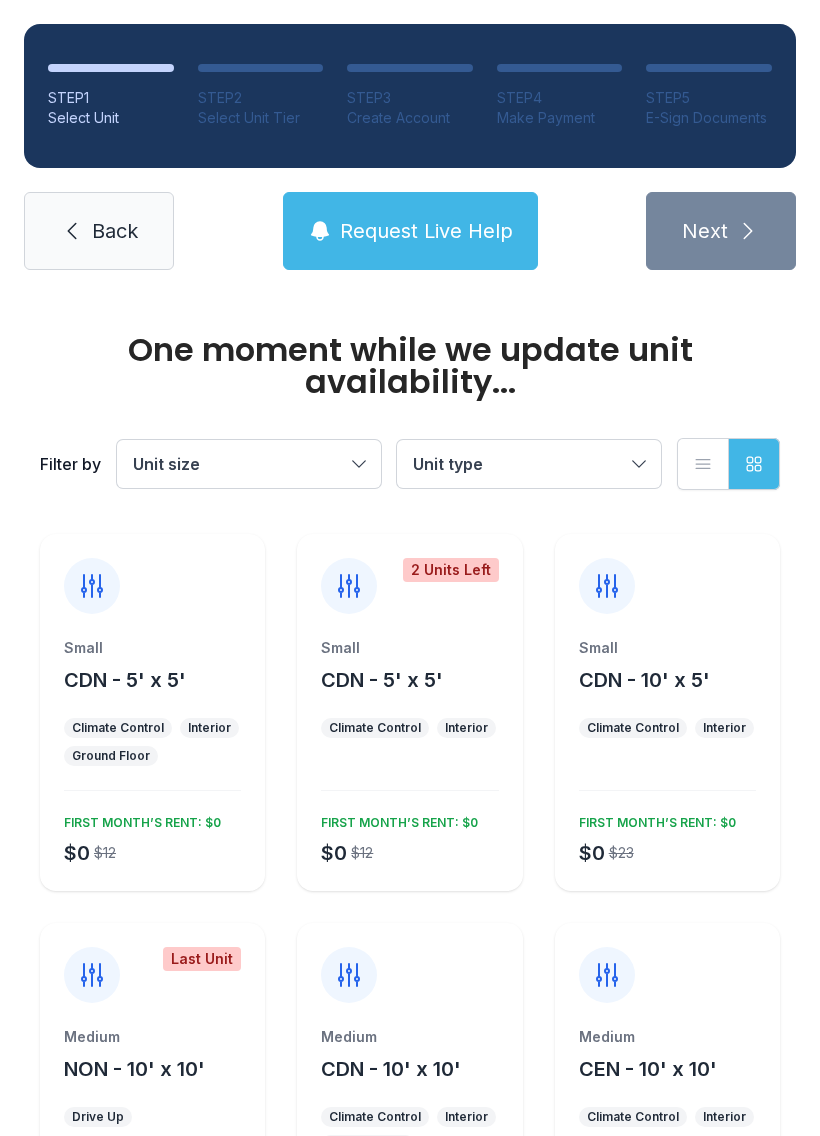 click on "Unit size" at bounding box center [239, 464] 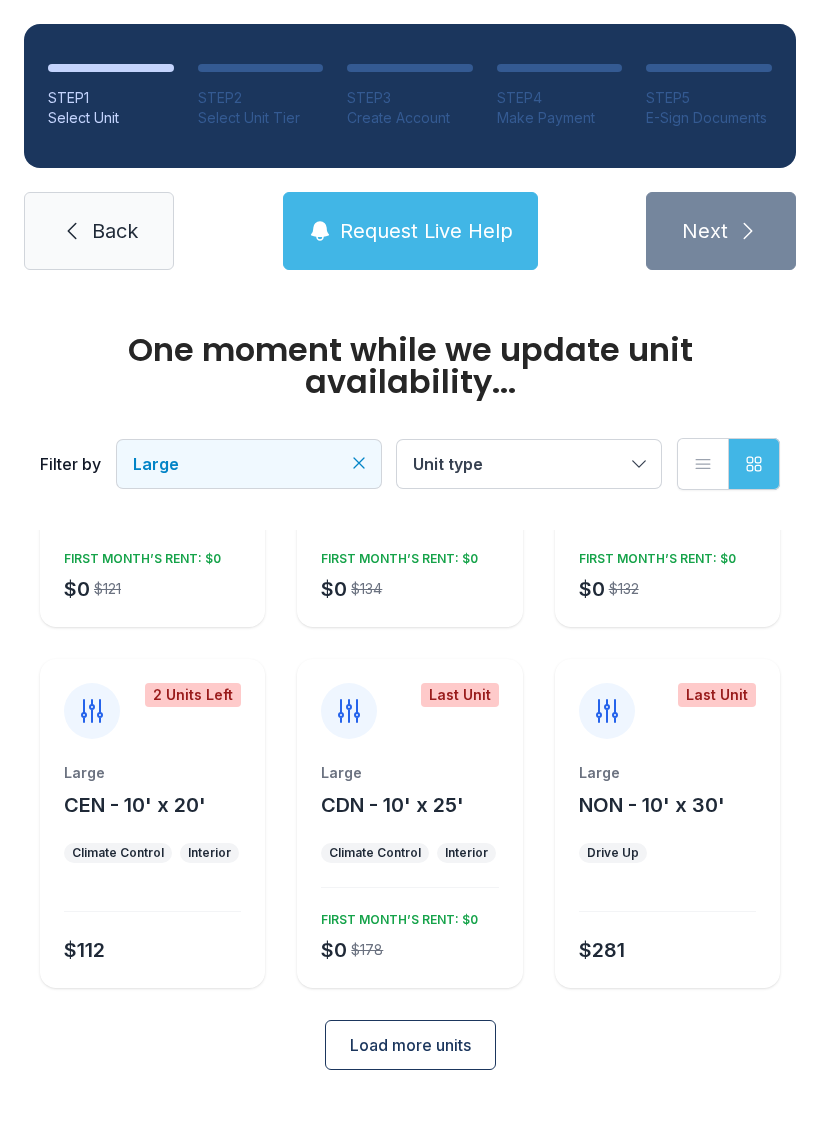 scroll, scrollTop: 261, scrollLeft: 0, axis: vertical 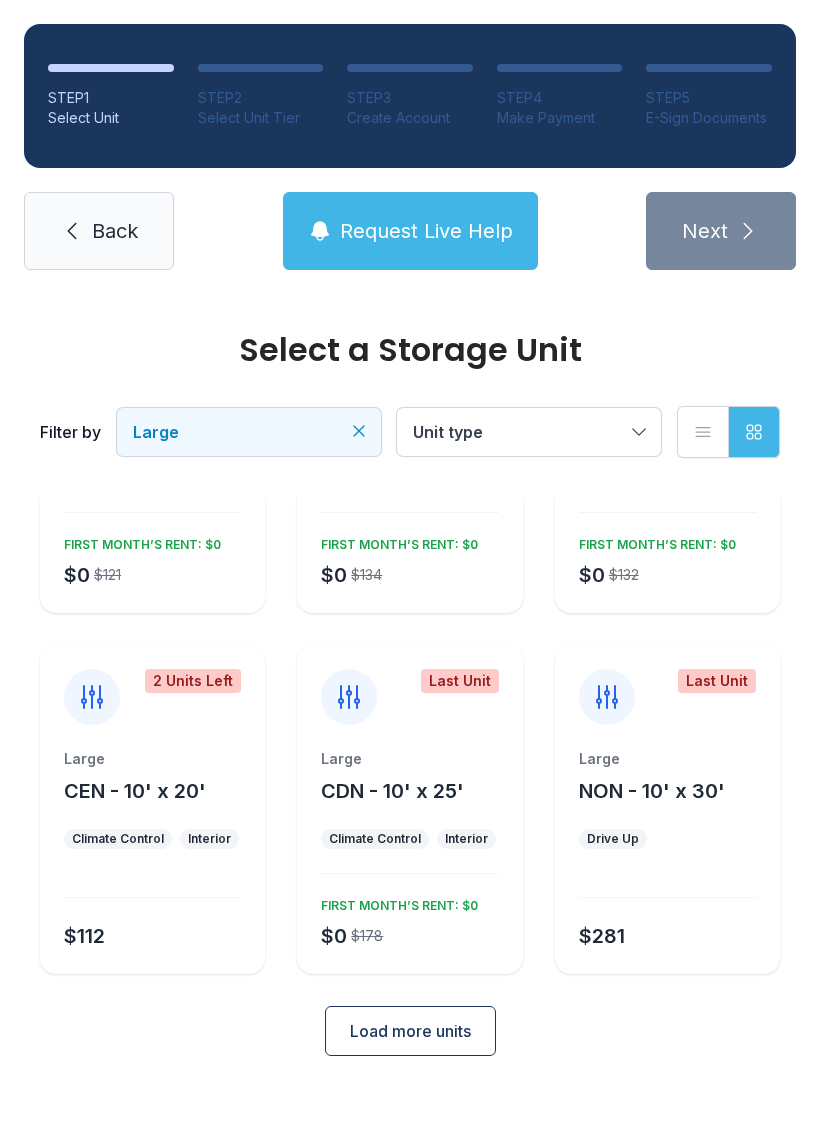 click on "CEN - 10' x 20'" at bounding box center (145, 402) 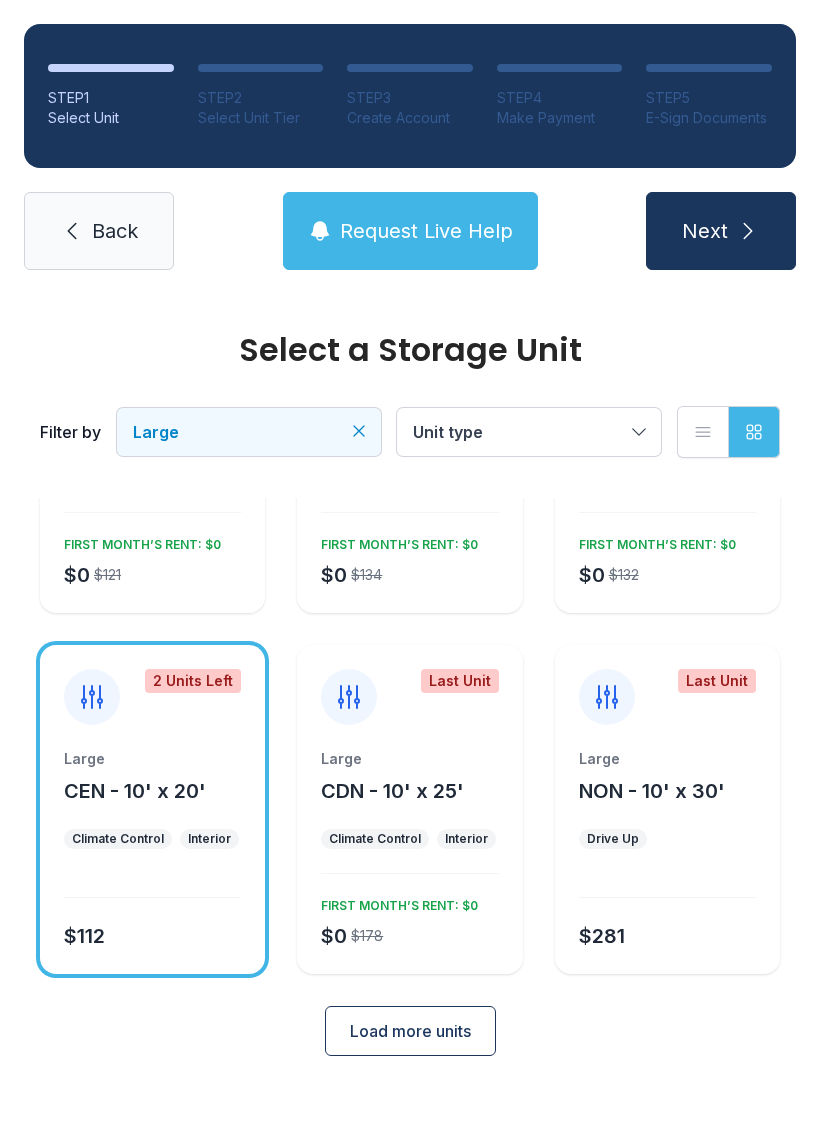click on "Next" at bounding box center (721, 231) 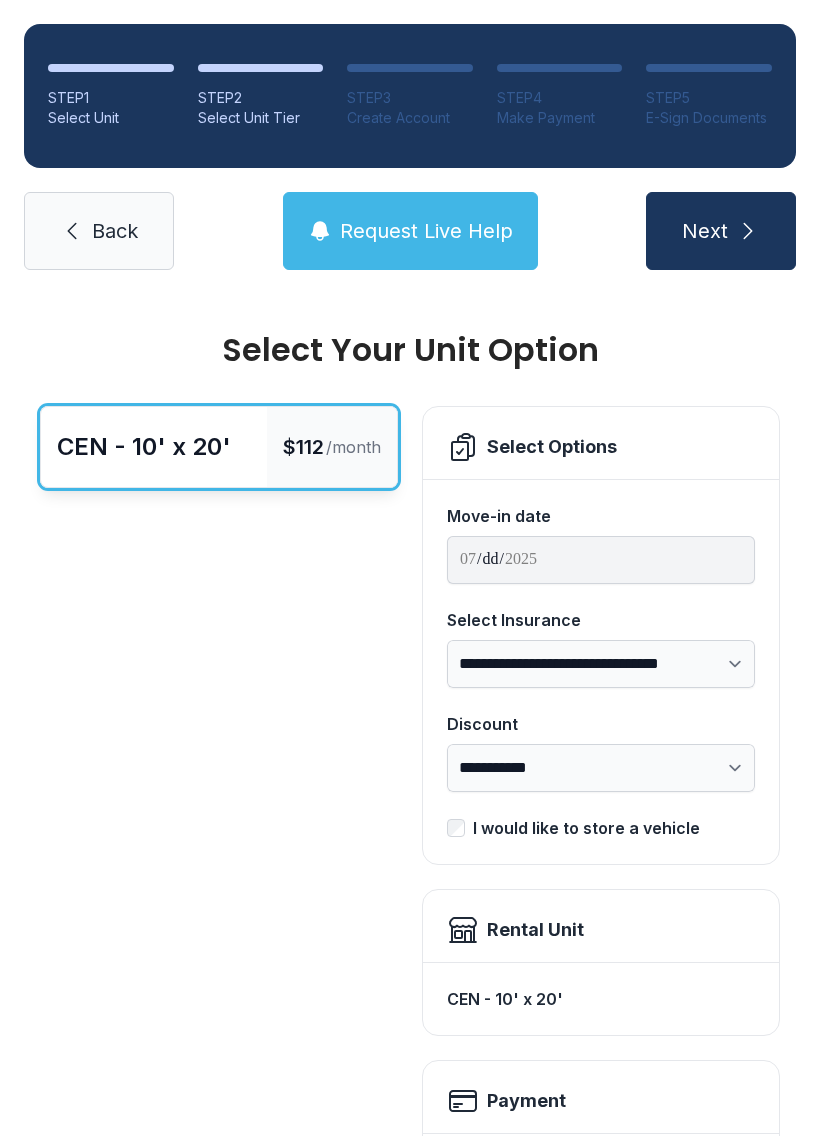 scroll, scrollTop: 0, scrollLeft: 0, axis: both 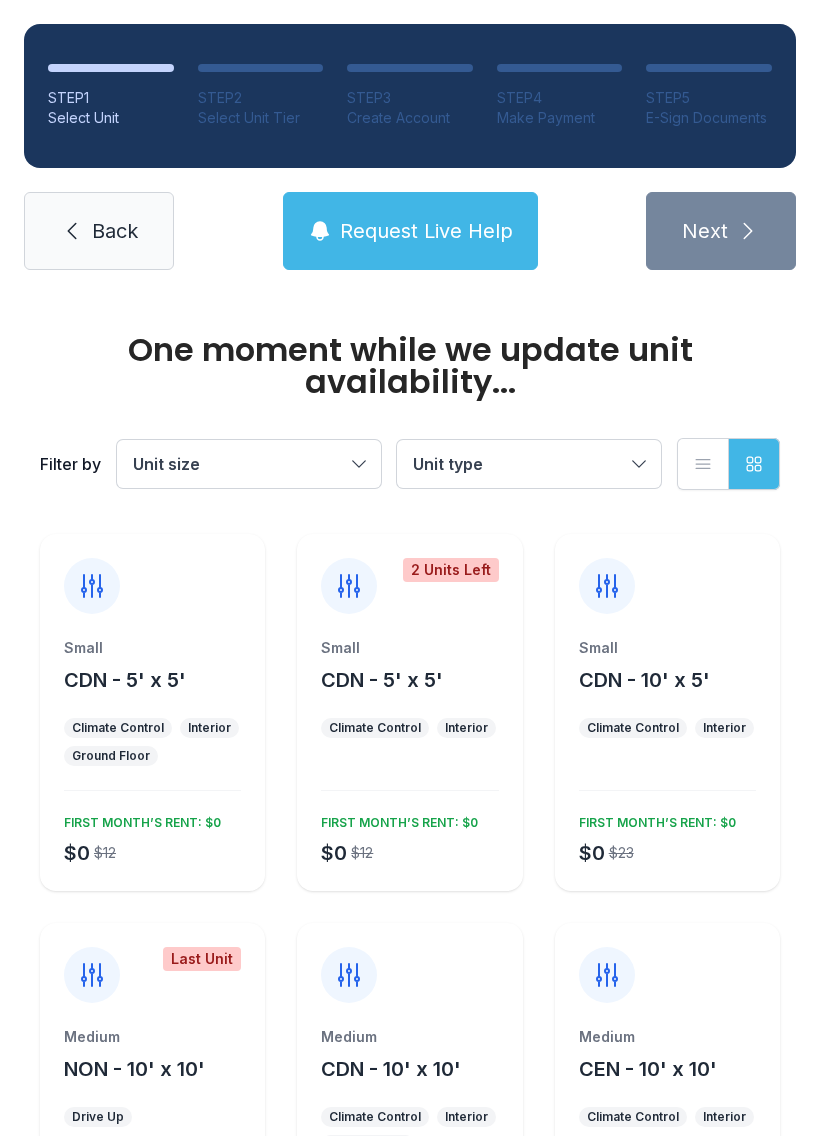 click on "Unit size" at bounding box center (239, 464) 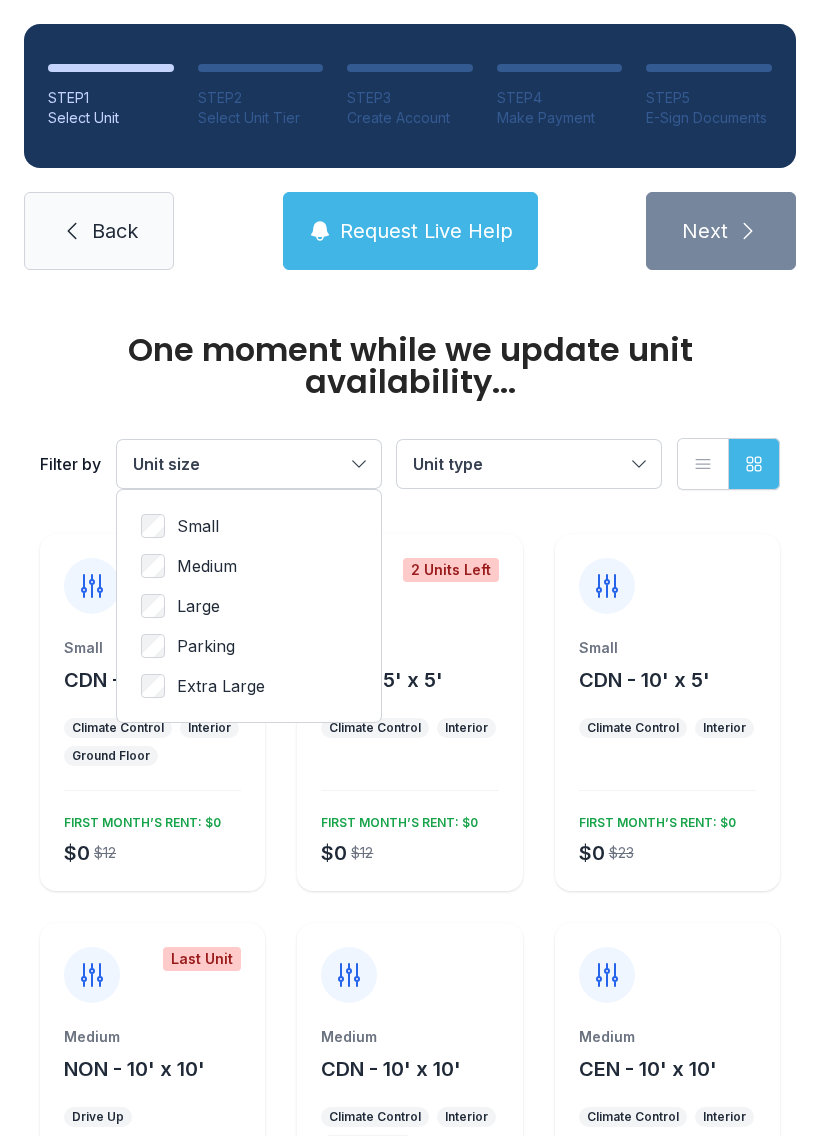 click on "Large" at bounding box center (198, 526) 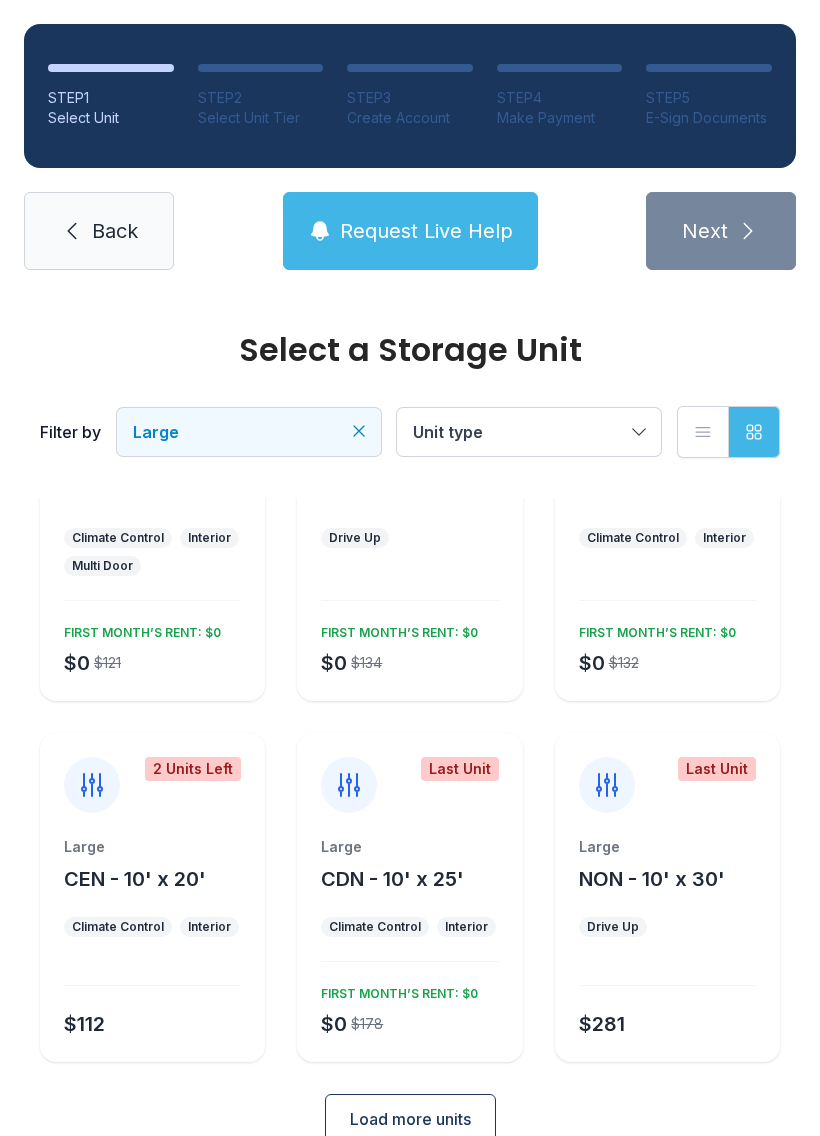 scroll, scrollTop: 167, scrollLeft: 0, axis: vertical 